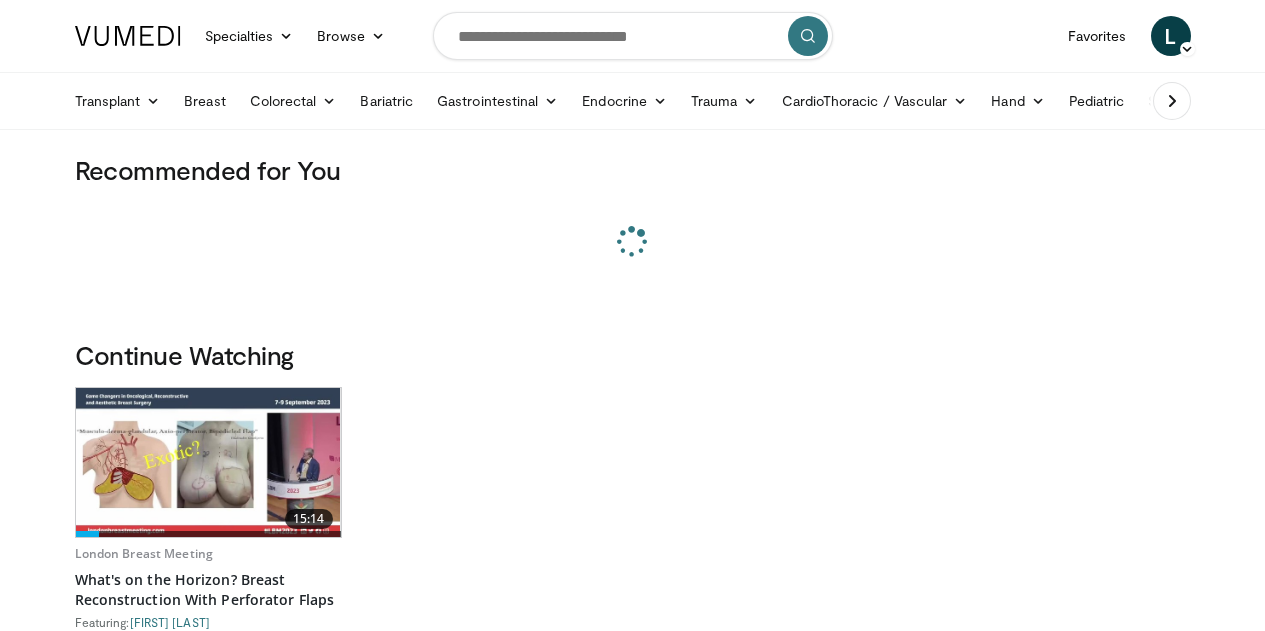 scroll, scrollTop: 0, scrollLeft: 0, axis: both 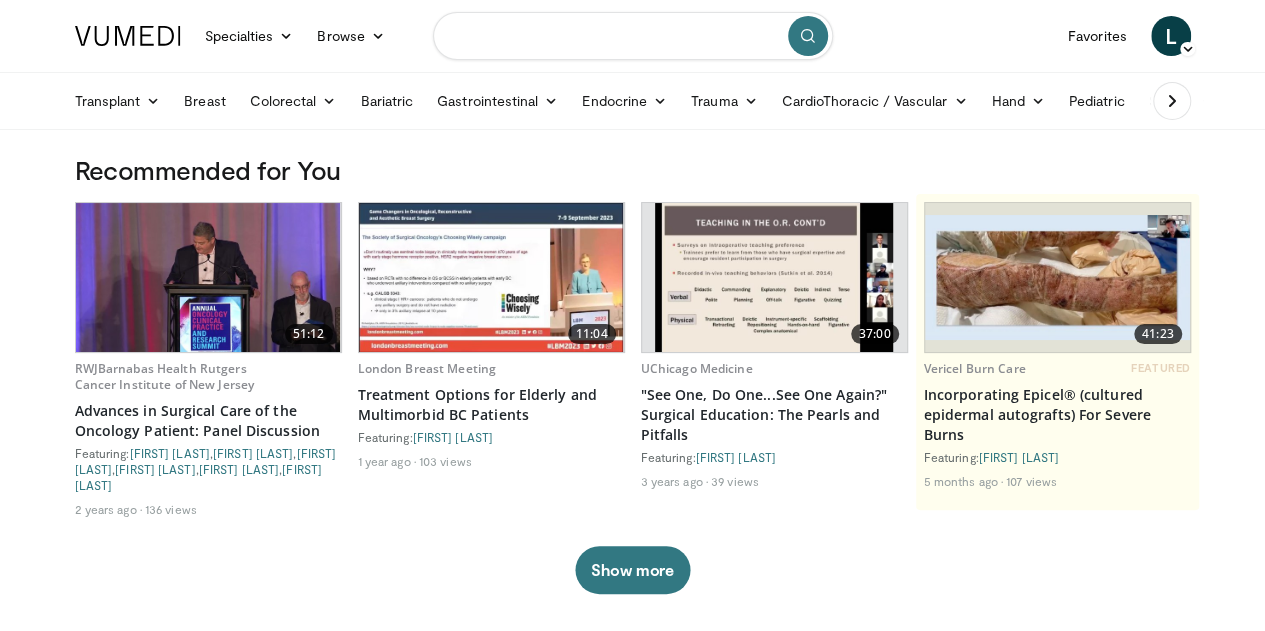 click at bounding box center (633, 36) 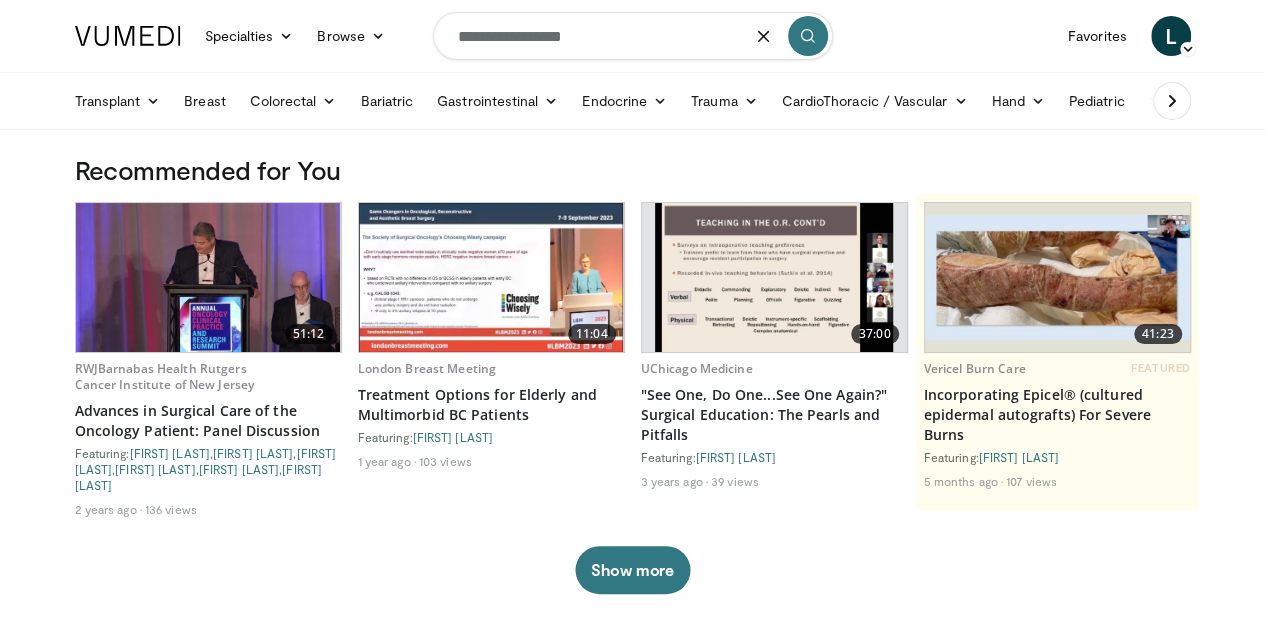 type on "**********" 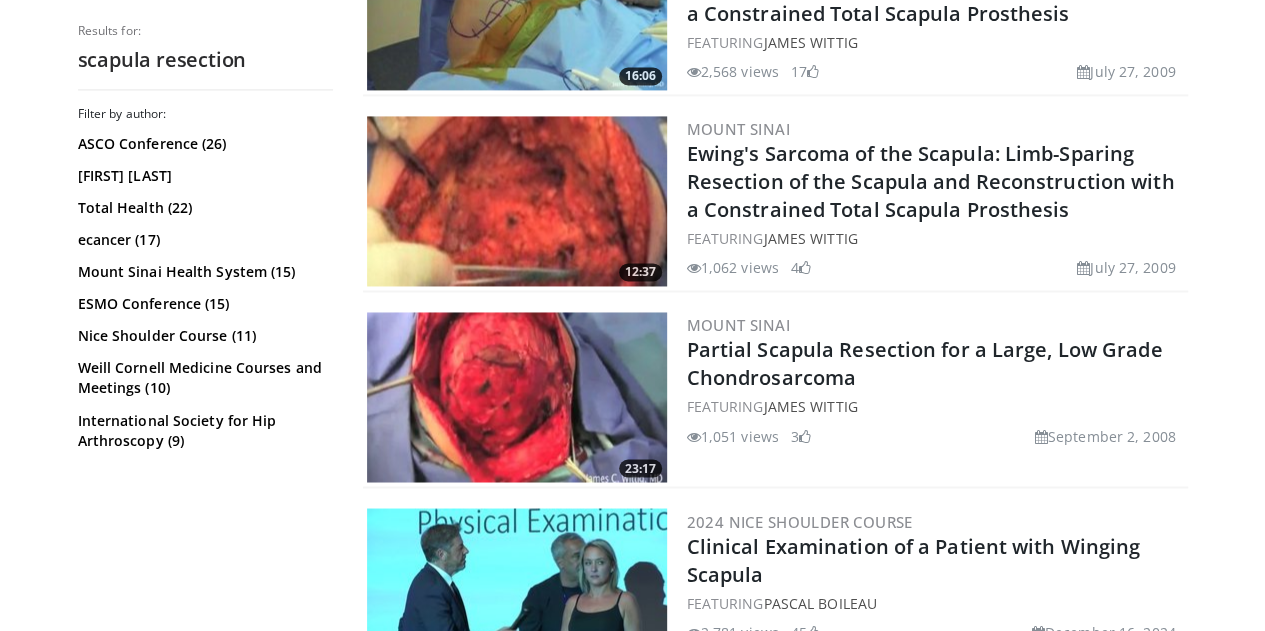 scroll, scrollTop: 1500, scrollLeft: 0, axis: vertical 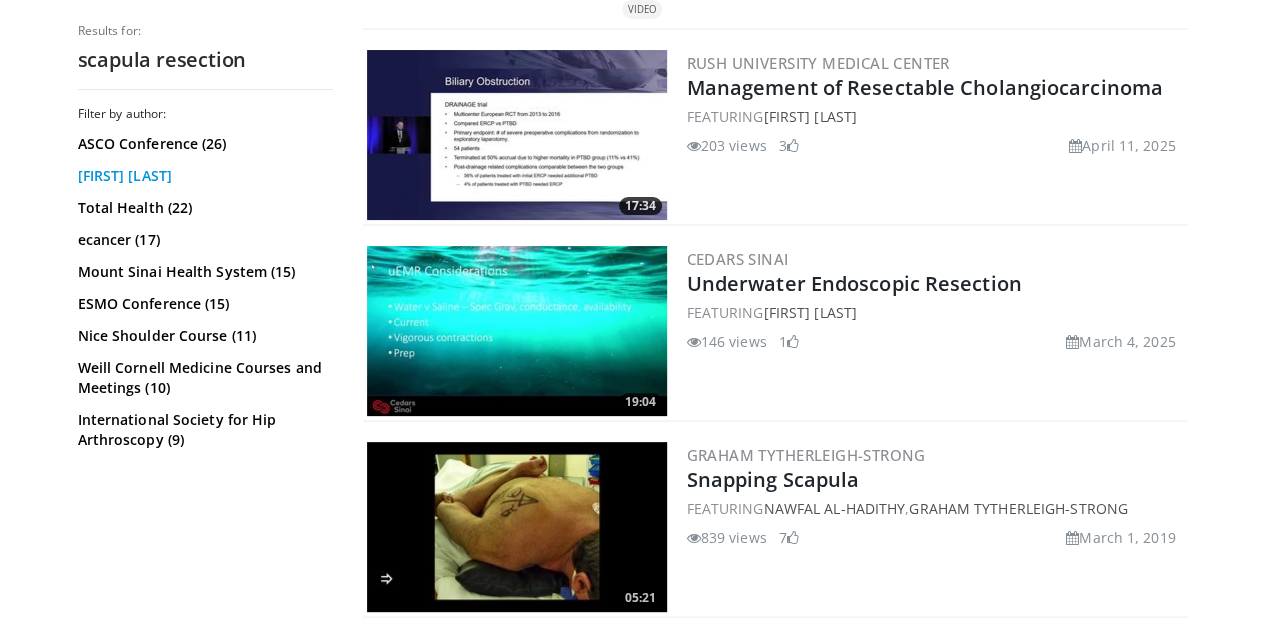 click on "James Wittig (22)" at bounding box center [203, 176] 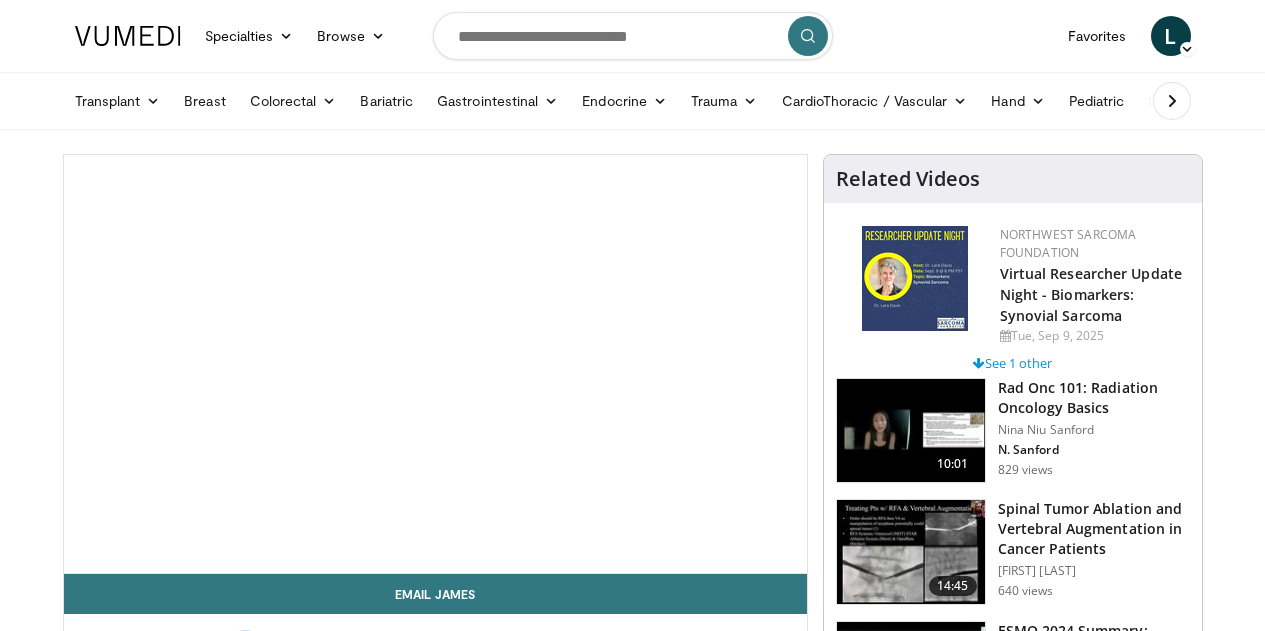 scroll, scrollTop: 0, scrollLeft: 0, axis: both 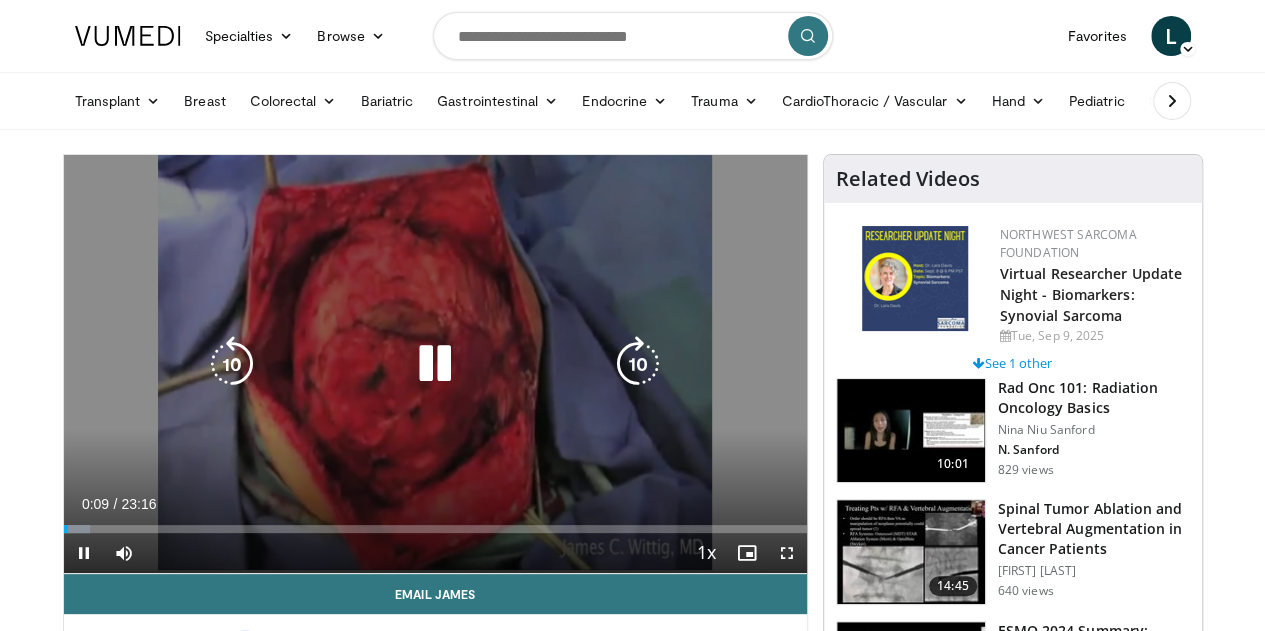 click at bounding box center (435, 364) 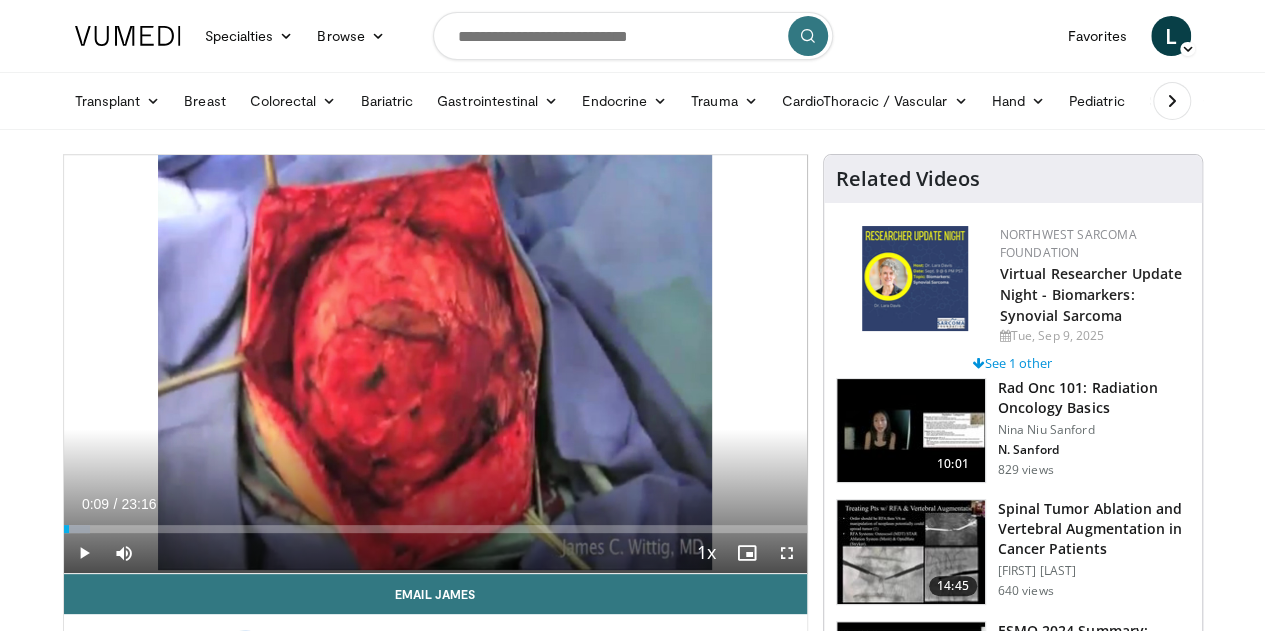 scroll, scrollTop: 500, scrollLeft: 0, axis: vertical 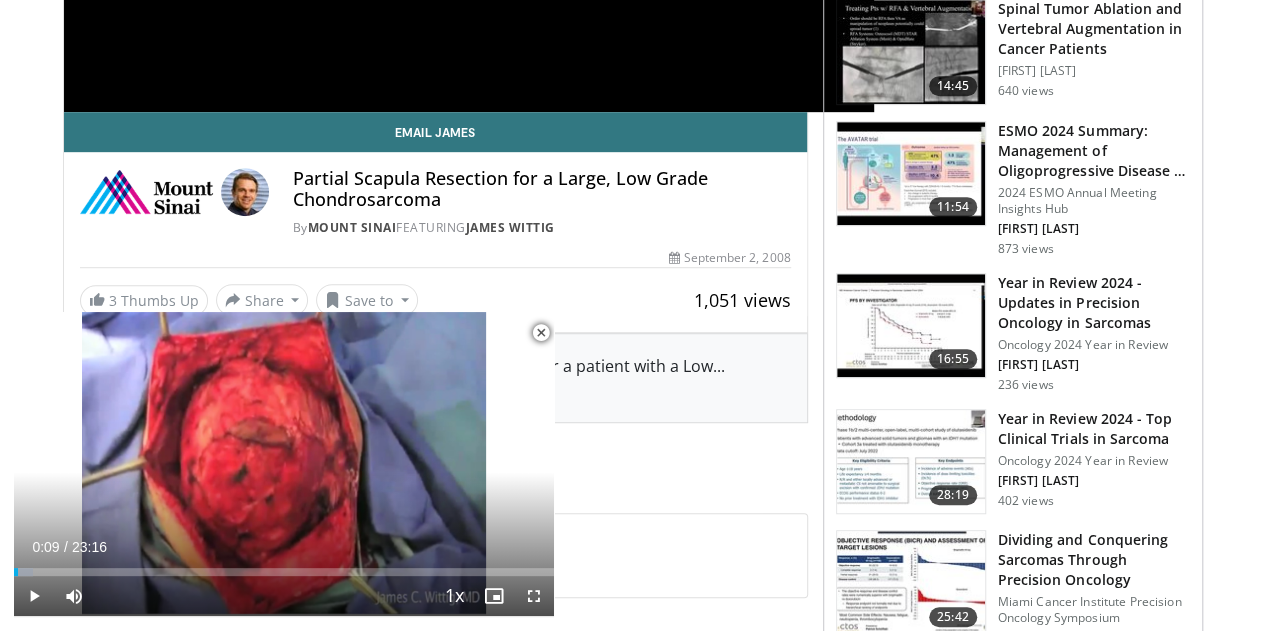 click at bounding box center (541, 333) 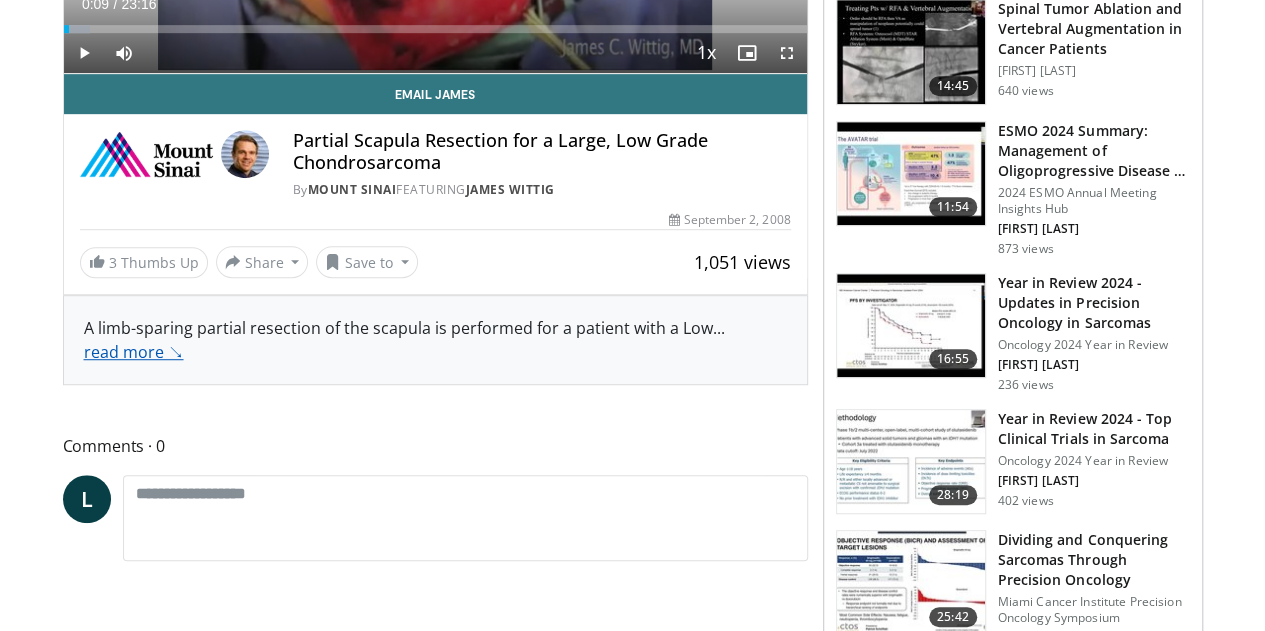 click on "read more ↘" at bounding box center [134, 352] 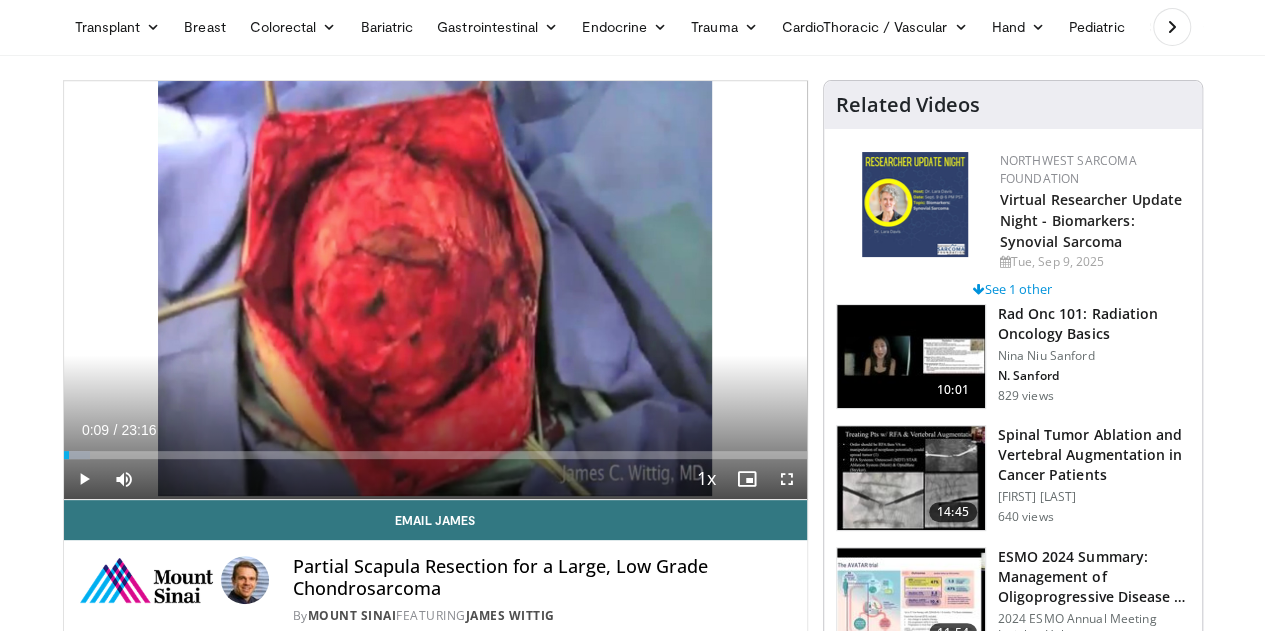 scroll, scrollTop: 0, scrollLeft: 0, axis: both 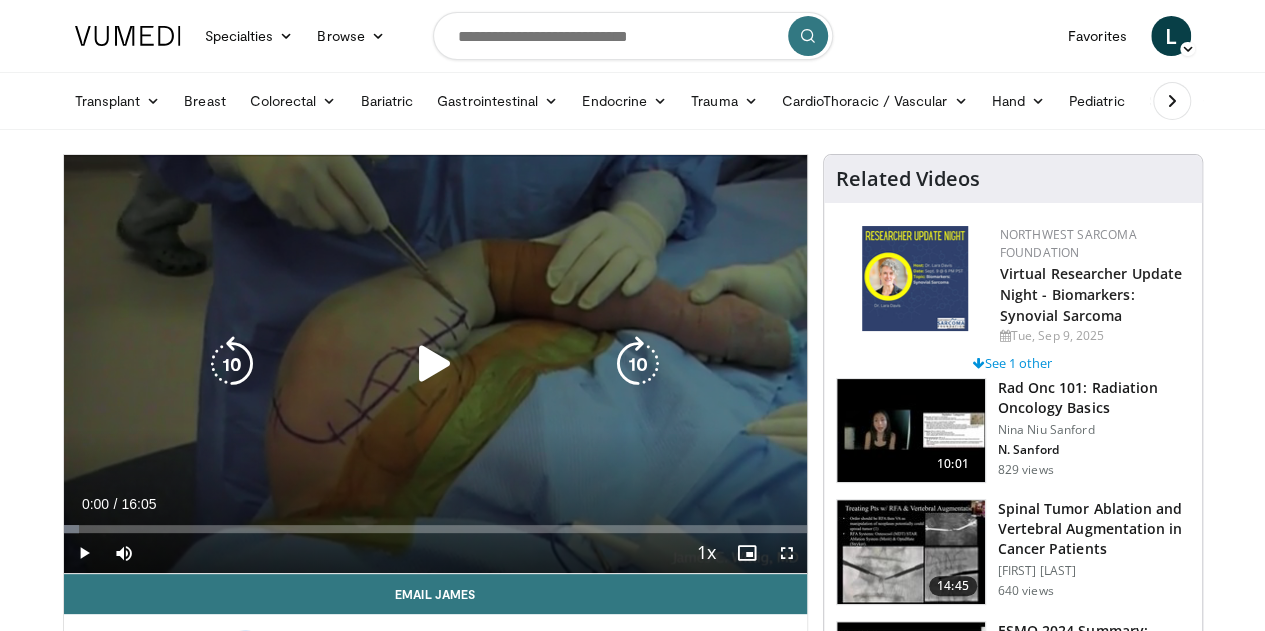 click at bounding box center [435, 364] 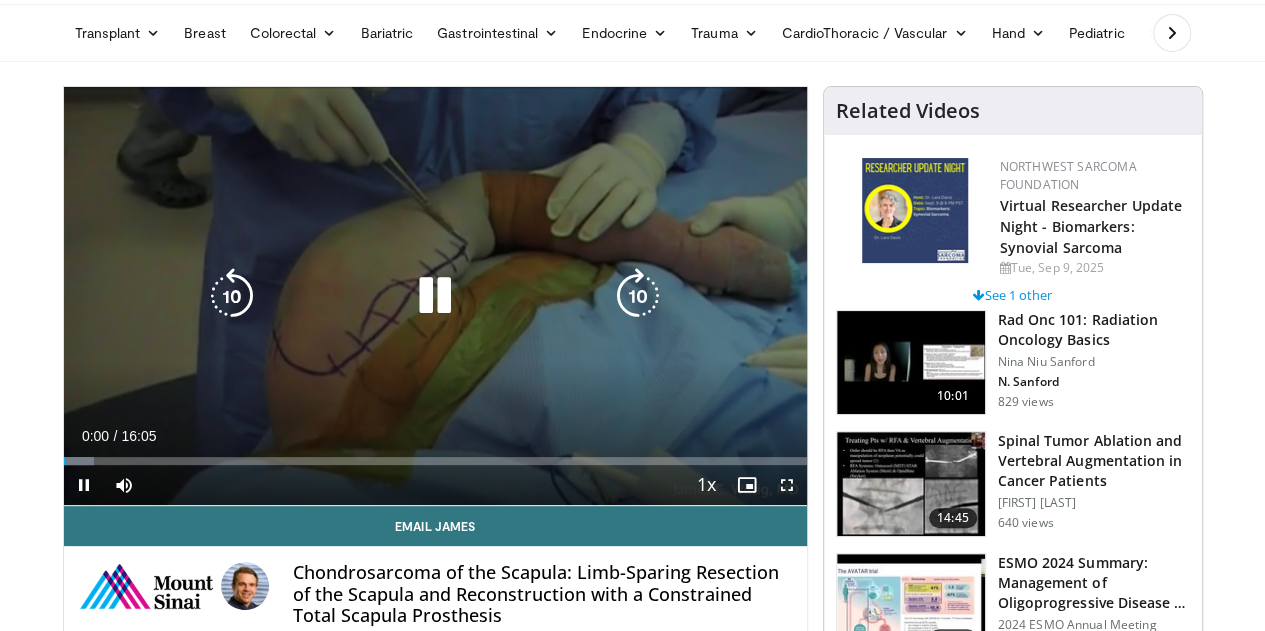 scroll, scrollTop: 100, scrollLeft: 0, axis: vertical 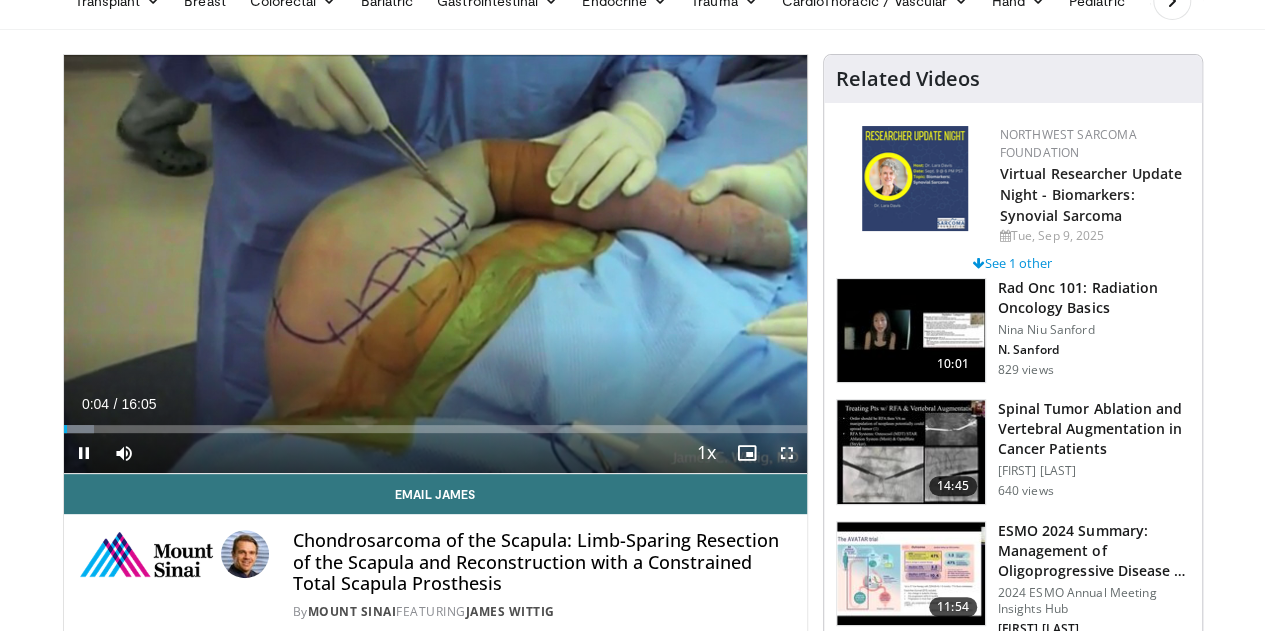 click at bounding box center [787, 453] 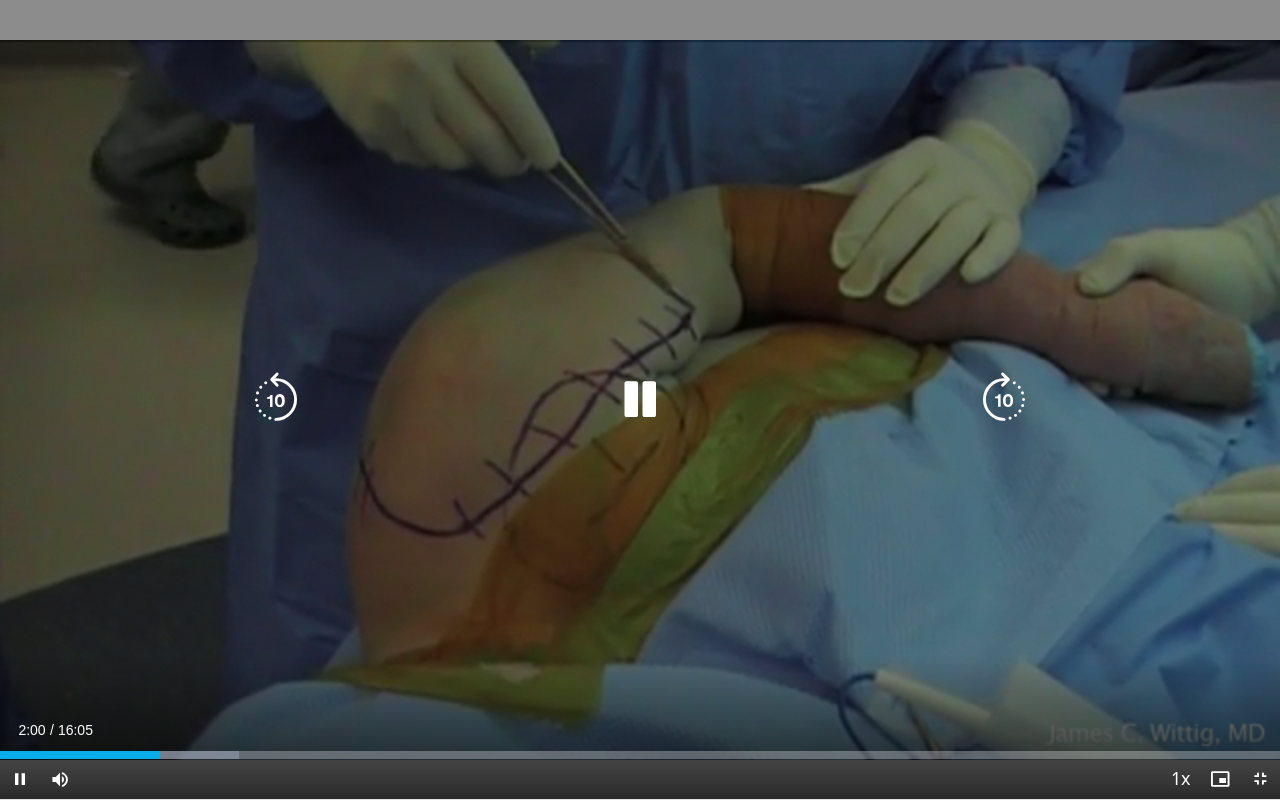 click at bounding box center [640, 400] 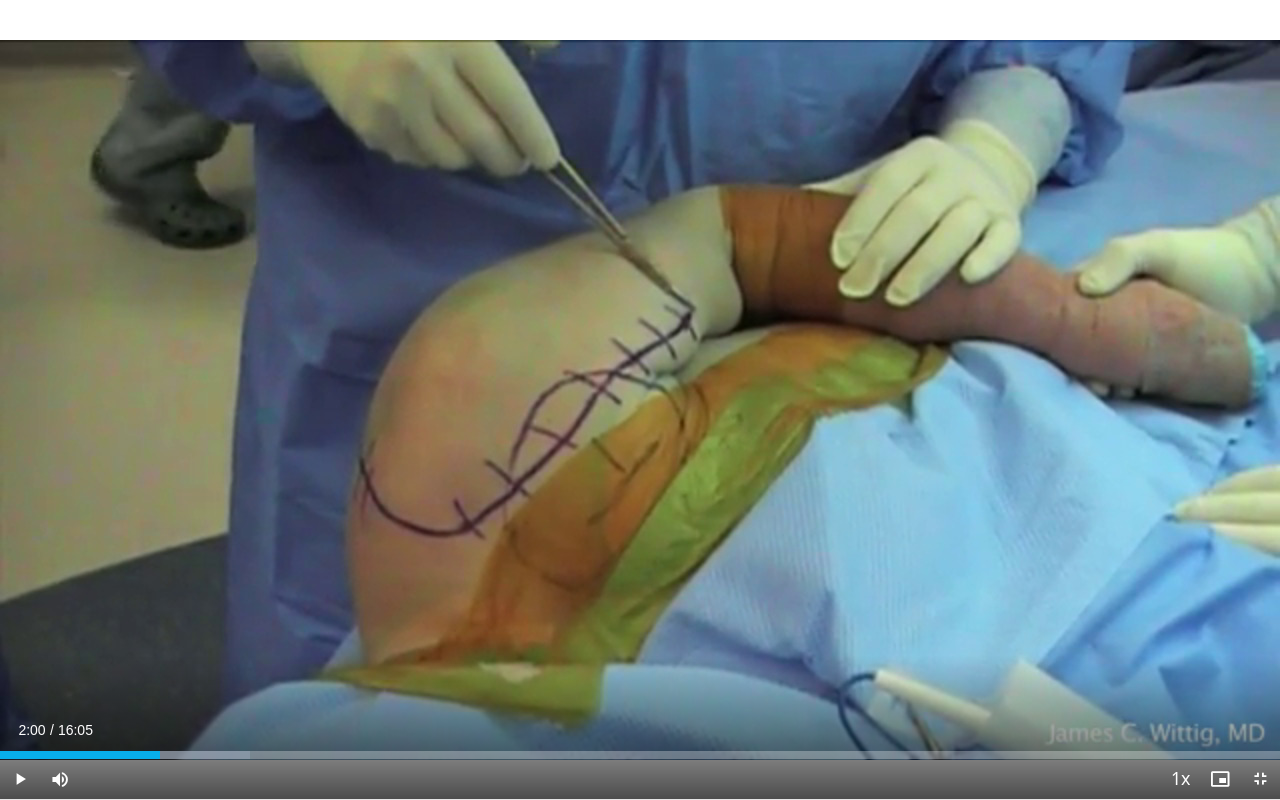 type 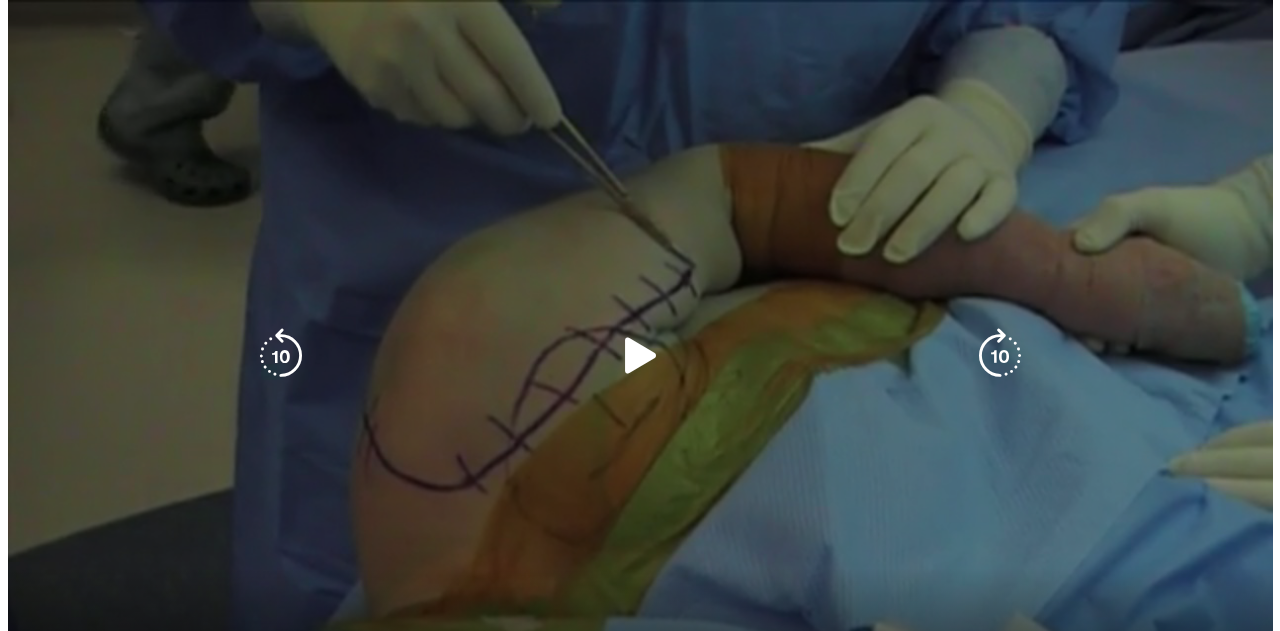 scroll, scrollTop: 400, scrollLeft: 0, axis: vertical 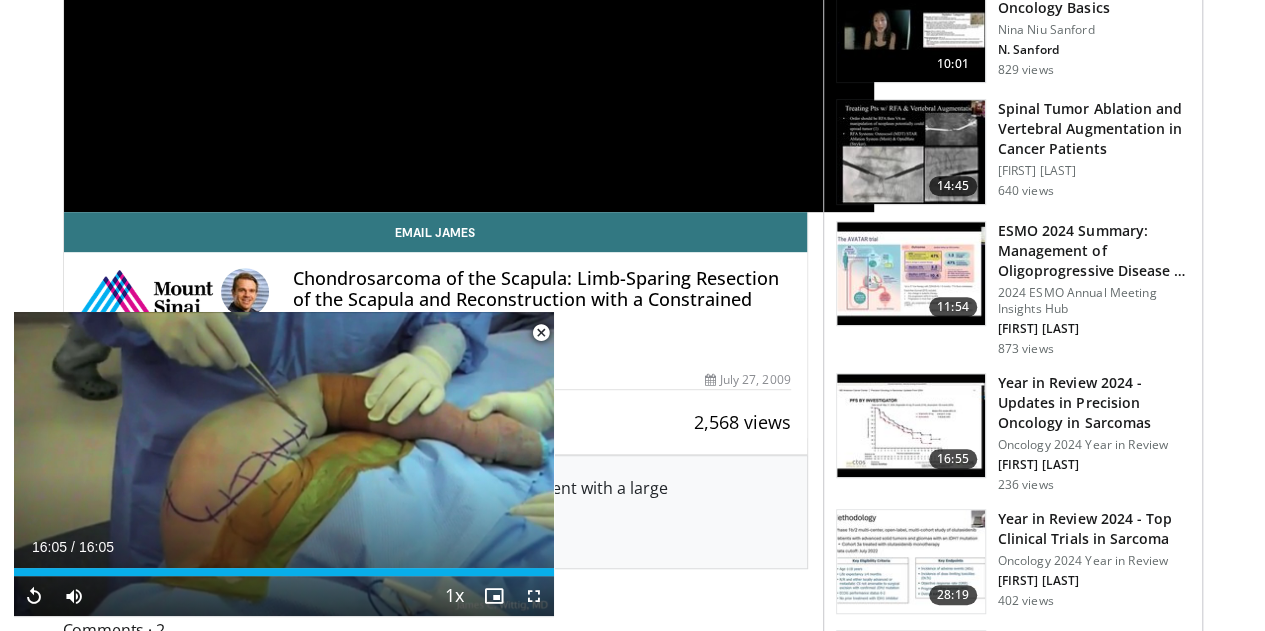 click at bounding box center [541, 333] 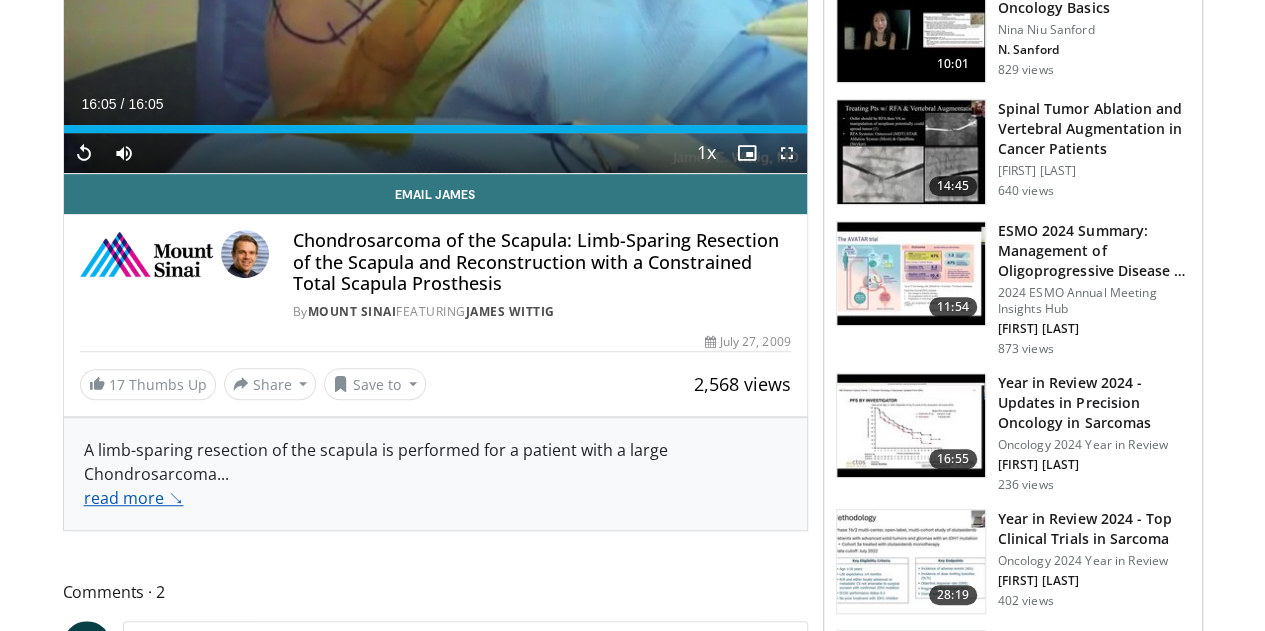 click on "read more ↘" at bounding box center [134, 498] 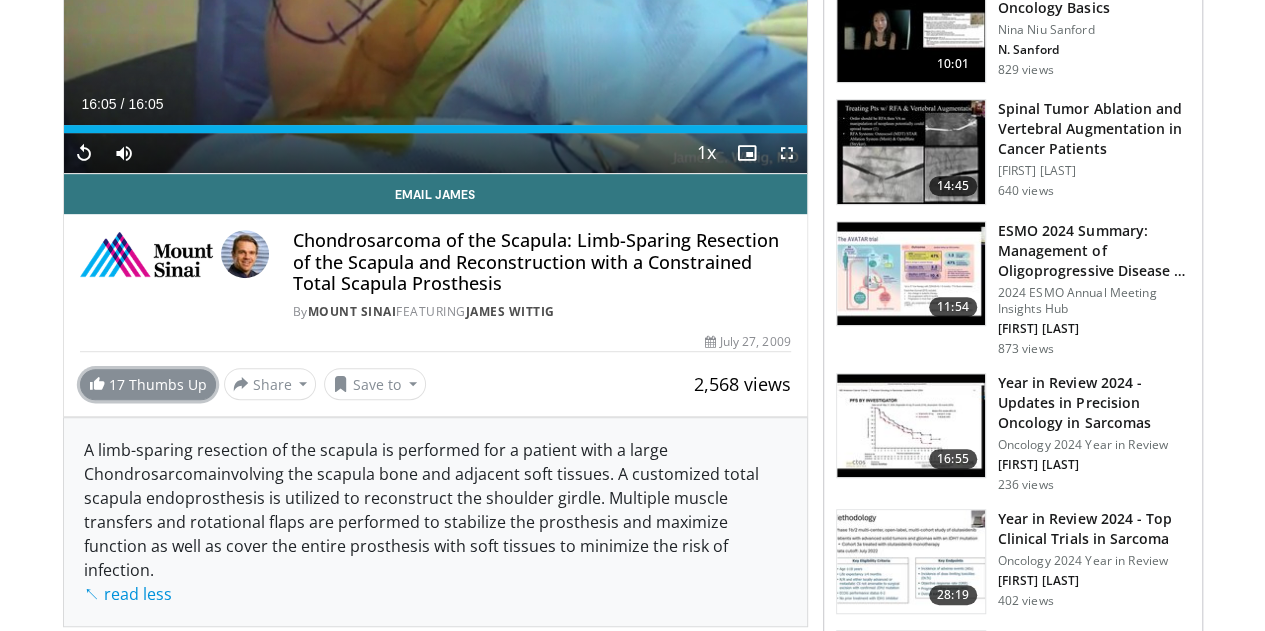 click on "17
Thumbs Up" at bounding box center (148, 384) 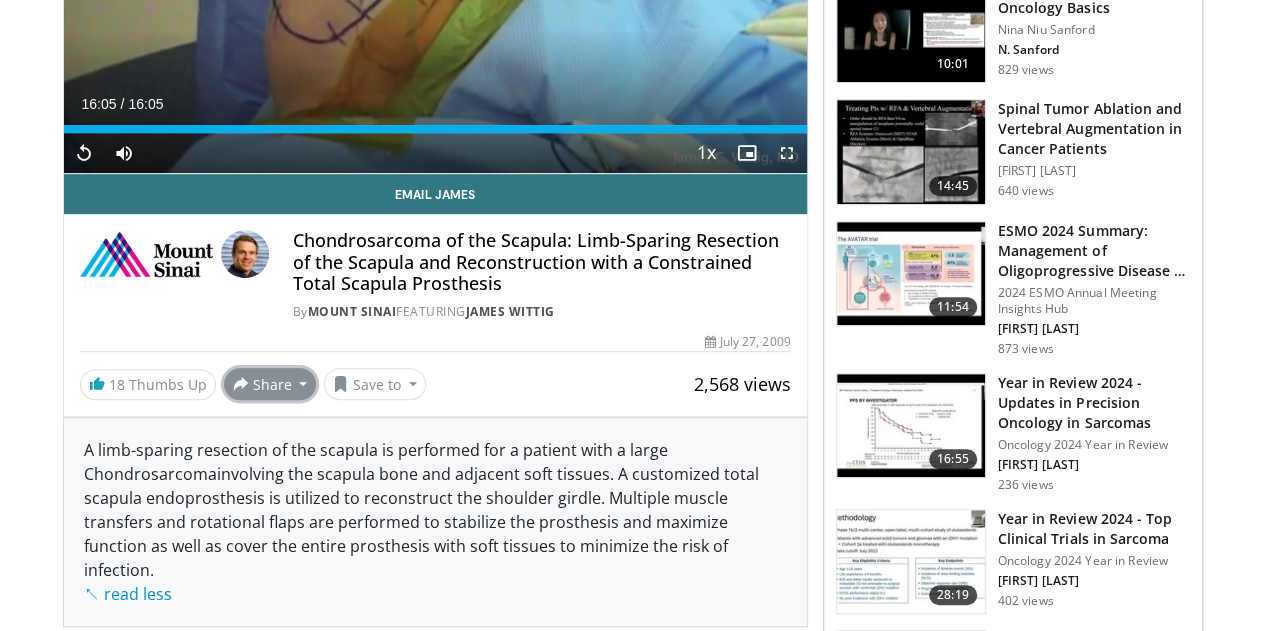 click on "Share" at bounding box center [270, 384] 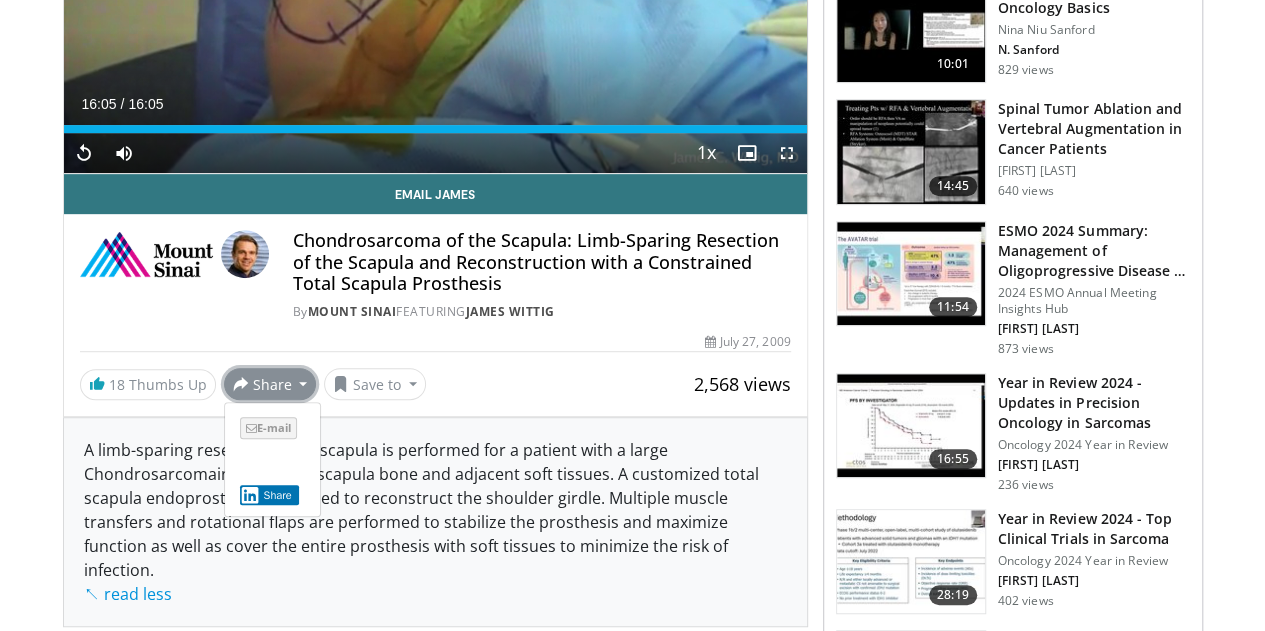 click on "E-mail" at bounding box center (268, 428) 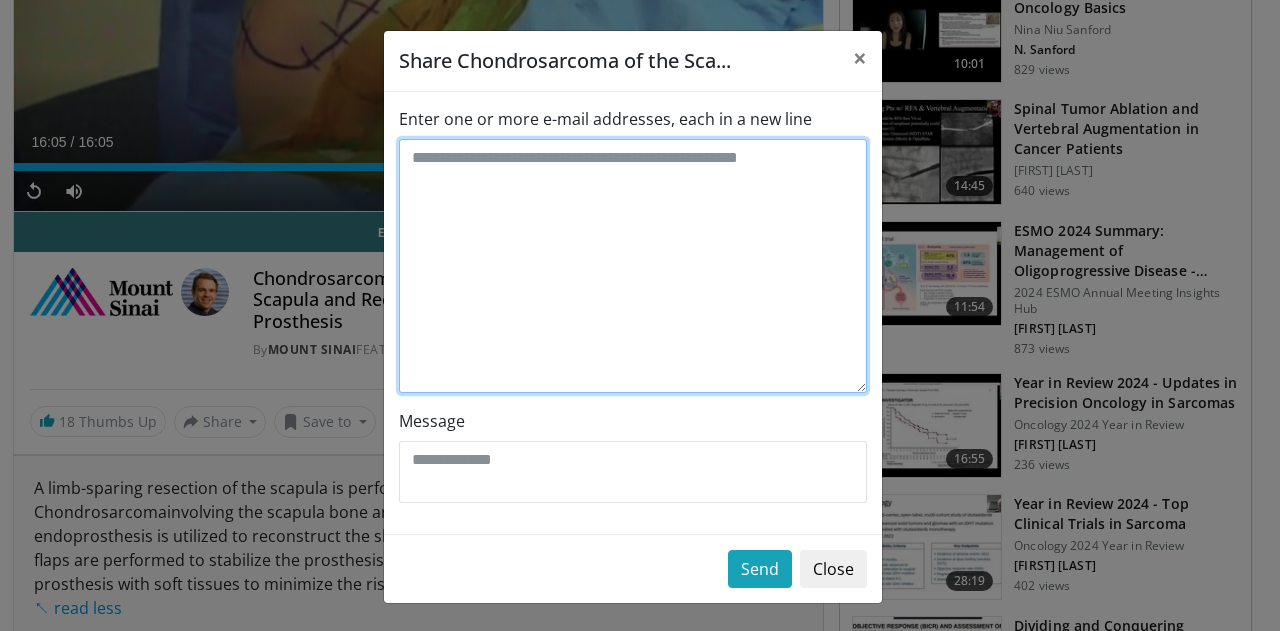 click on "Enter one or more e-mail addresses, each in a new line" at bounding box center (633, 266) 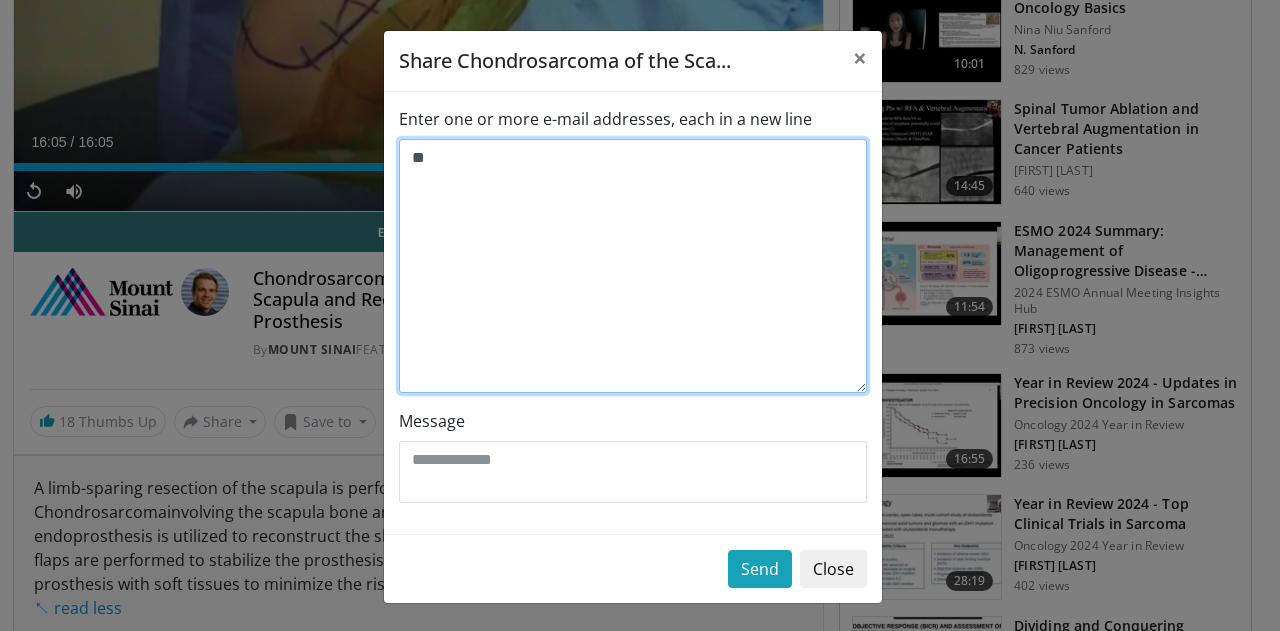 type on "*" 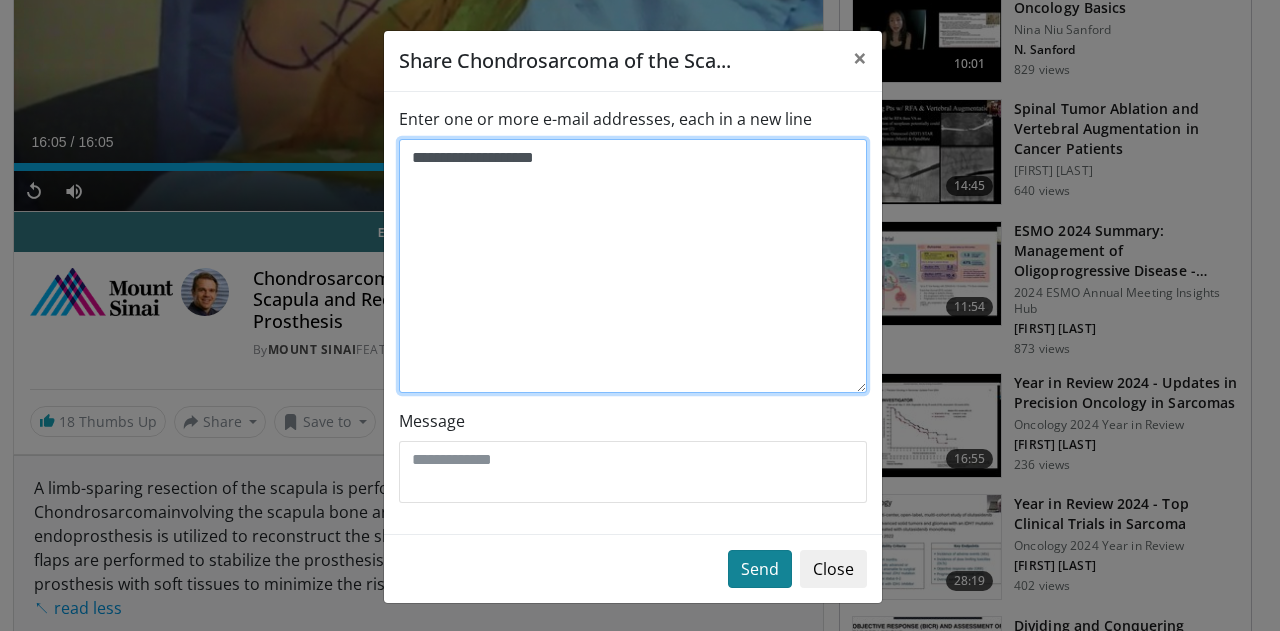 type on "**********" 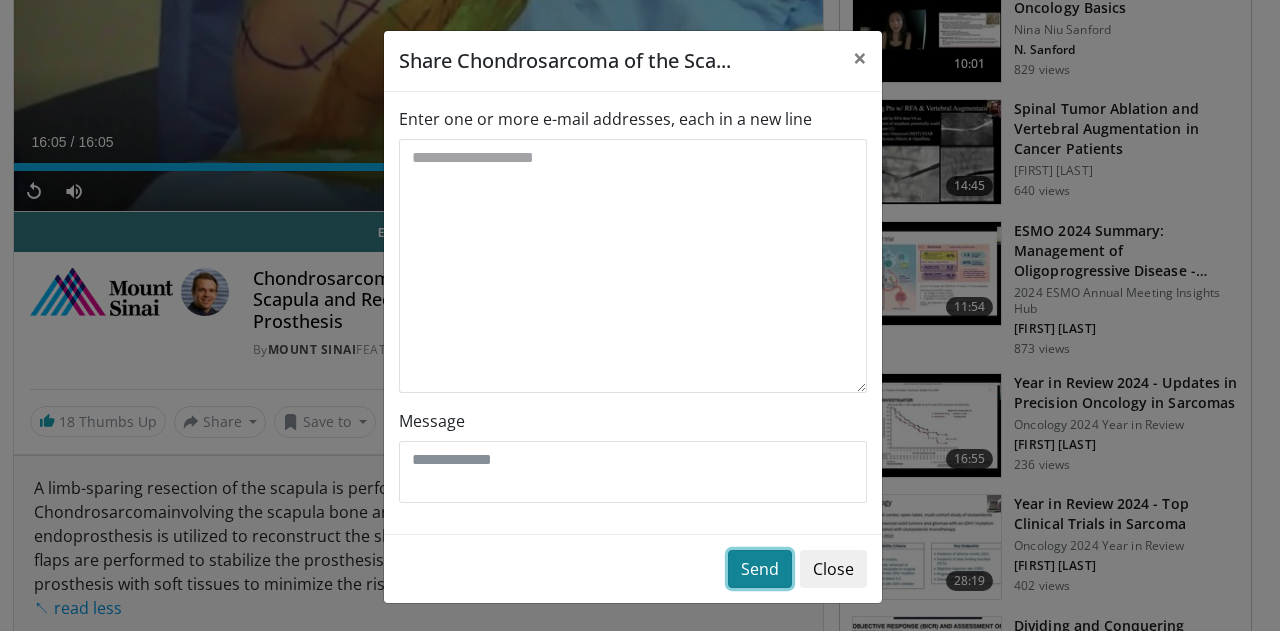 click on "Send" at bounding box center [760, 569] 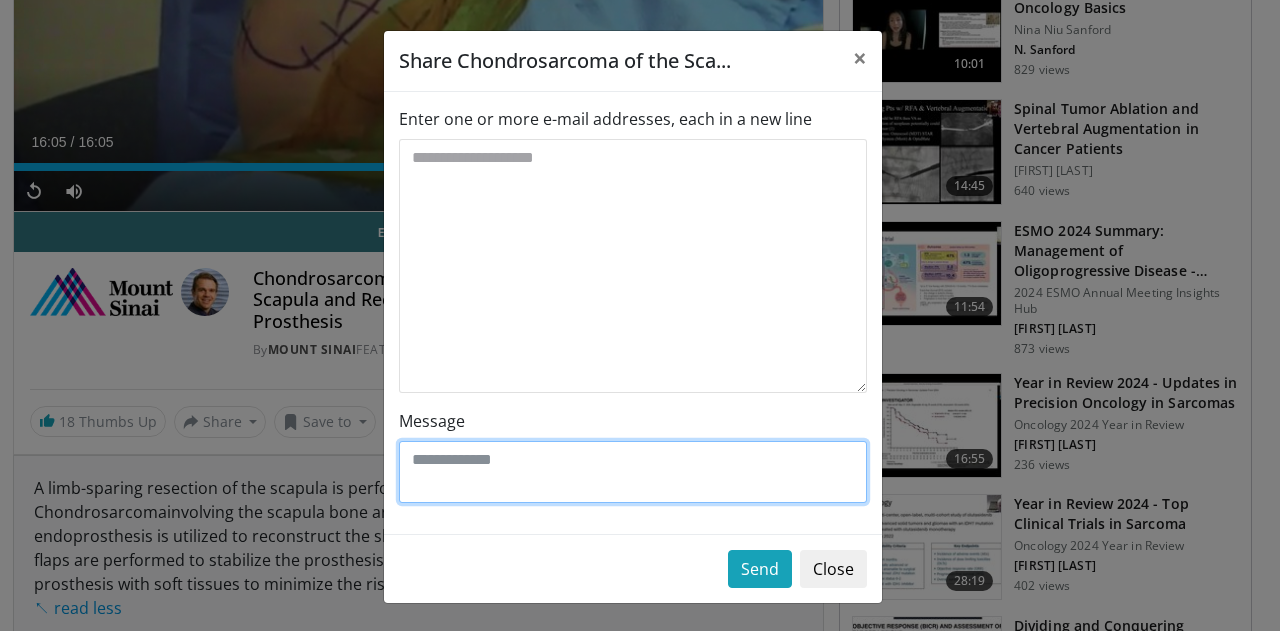 click on "Message" at bounding box center (633, 472) 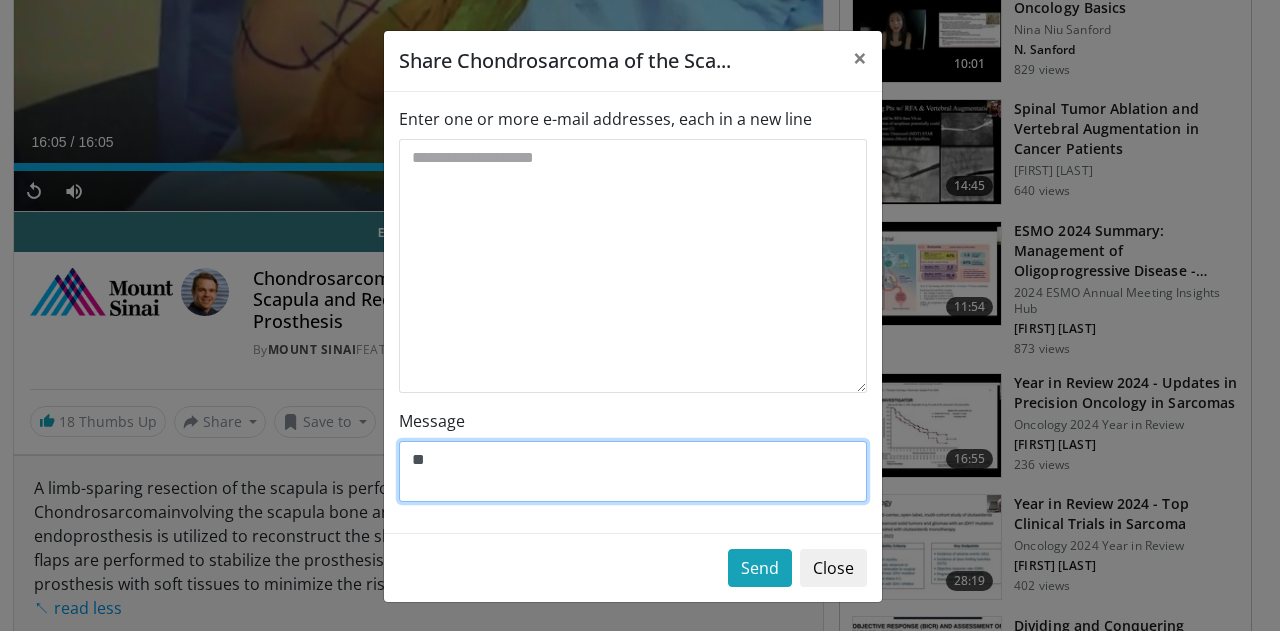 type on "*" 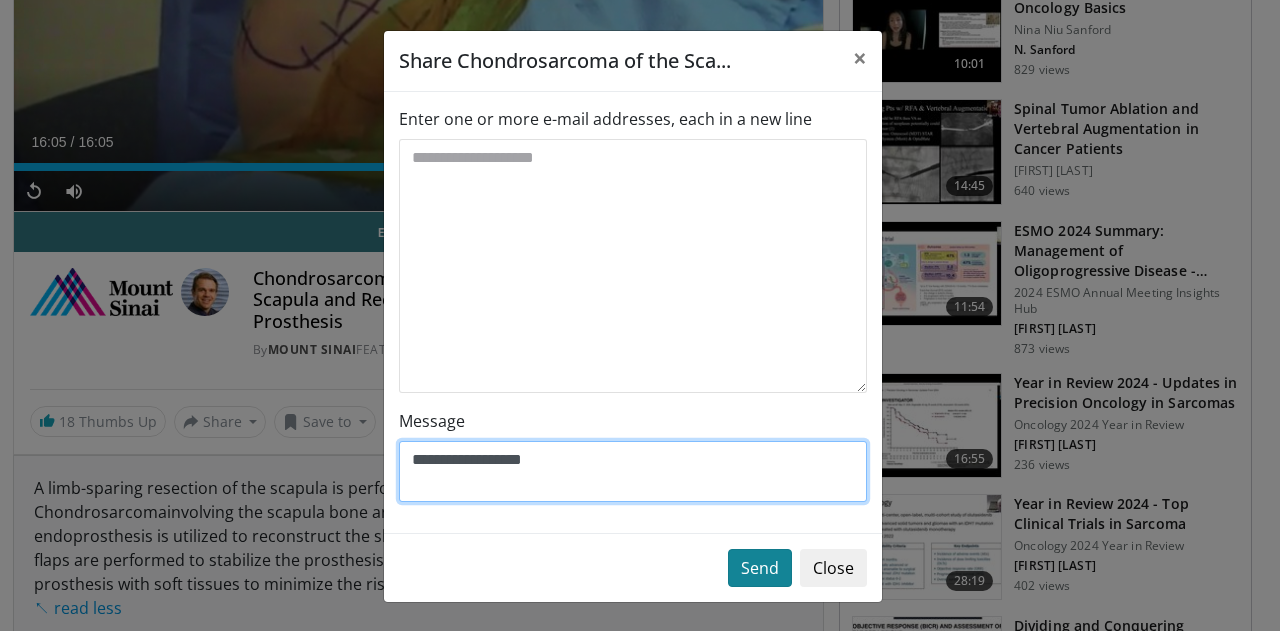 type on "**********" 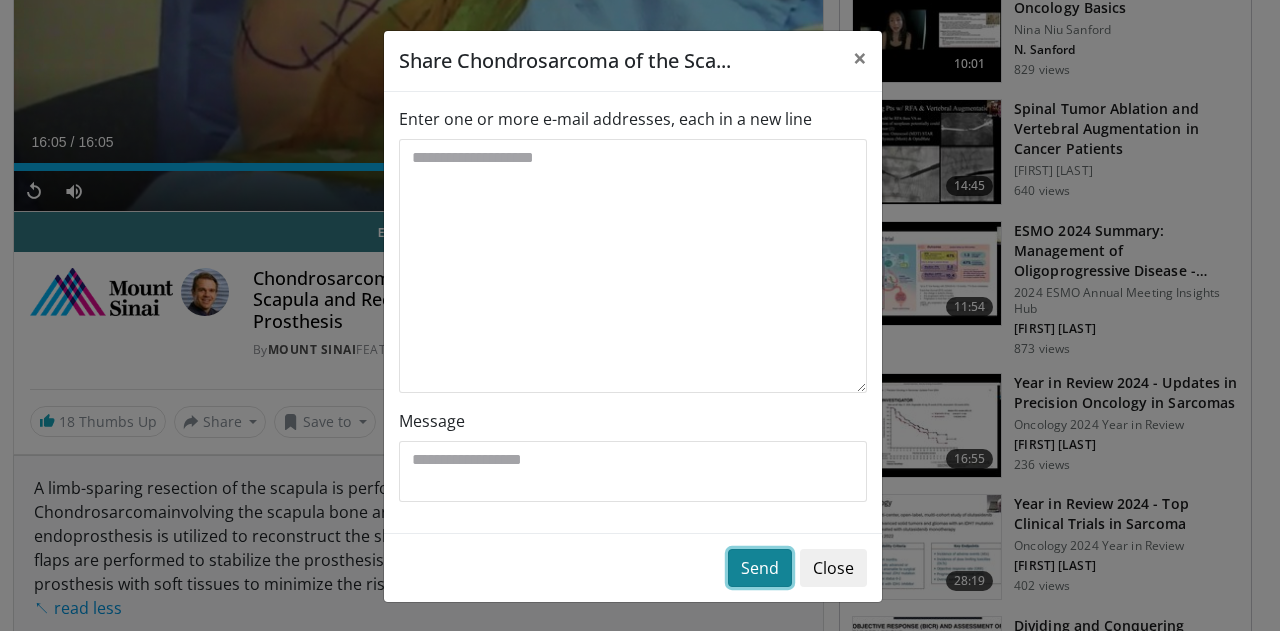 click on "Send" at bounding box center [760, 568] 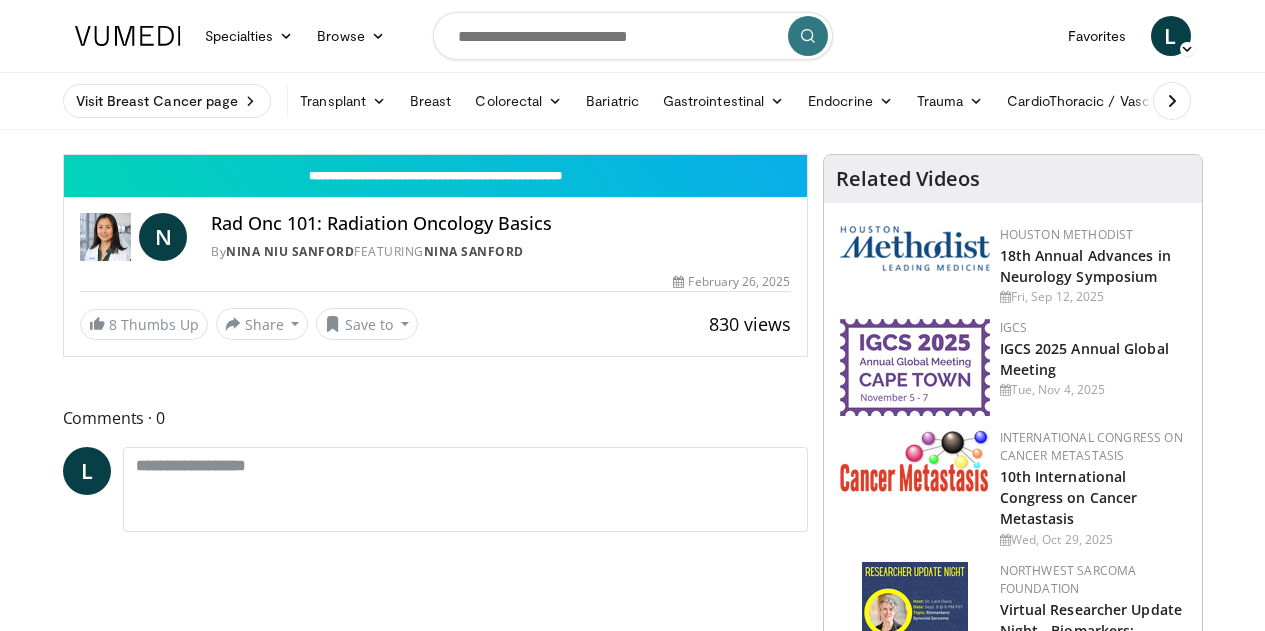 scroll, scrollTop: 0, scrollLeft: 0, axis: both 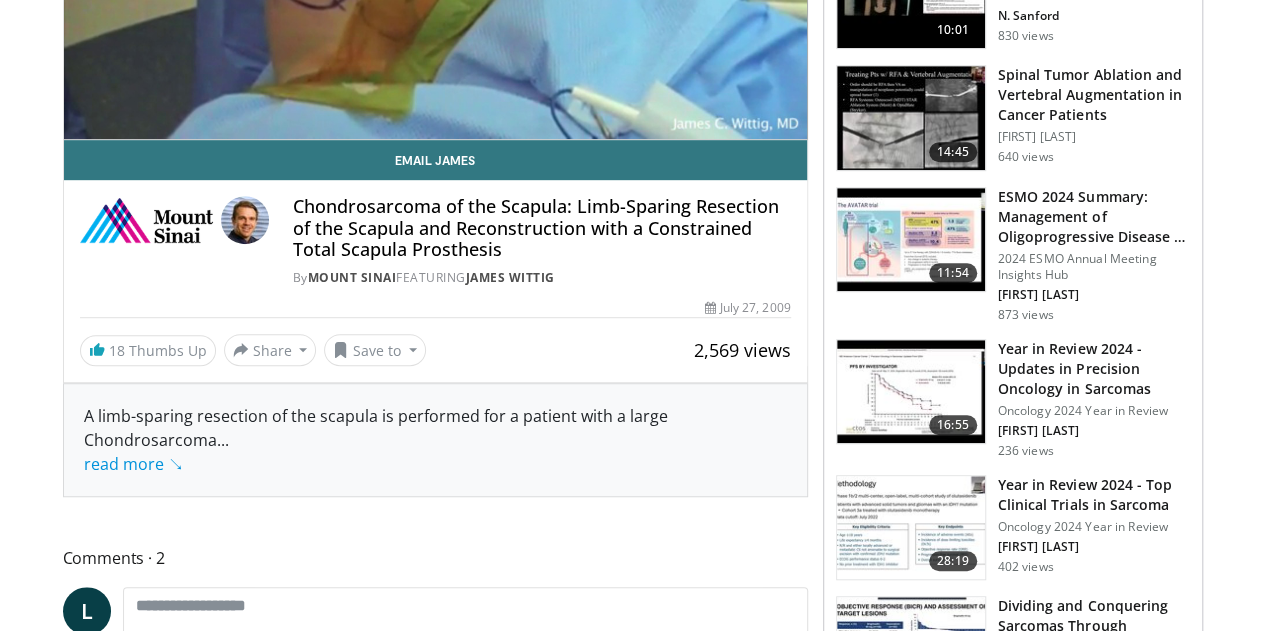 click on "Year in Review 2024 - Updates in Precision Oncology in Sarcomas" at bounding box center (1094, 369) 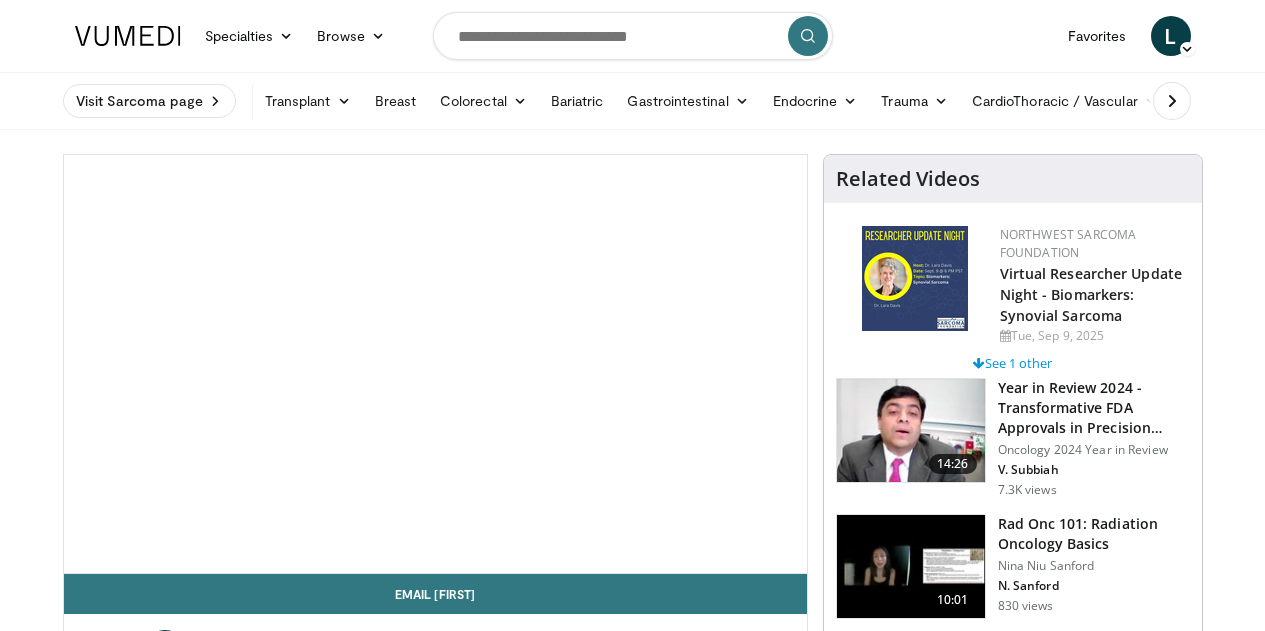 scroll, scrollTop: 0, scrollLeft: 0, axis: both 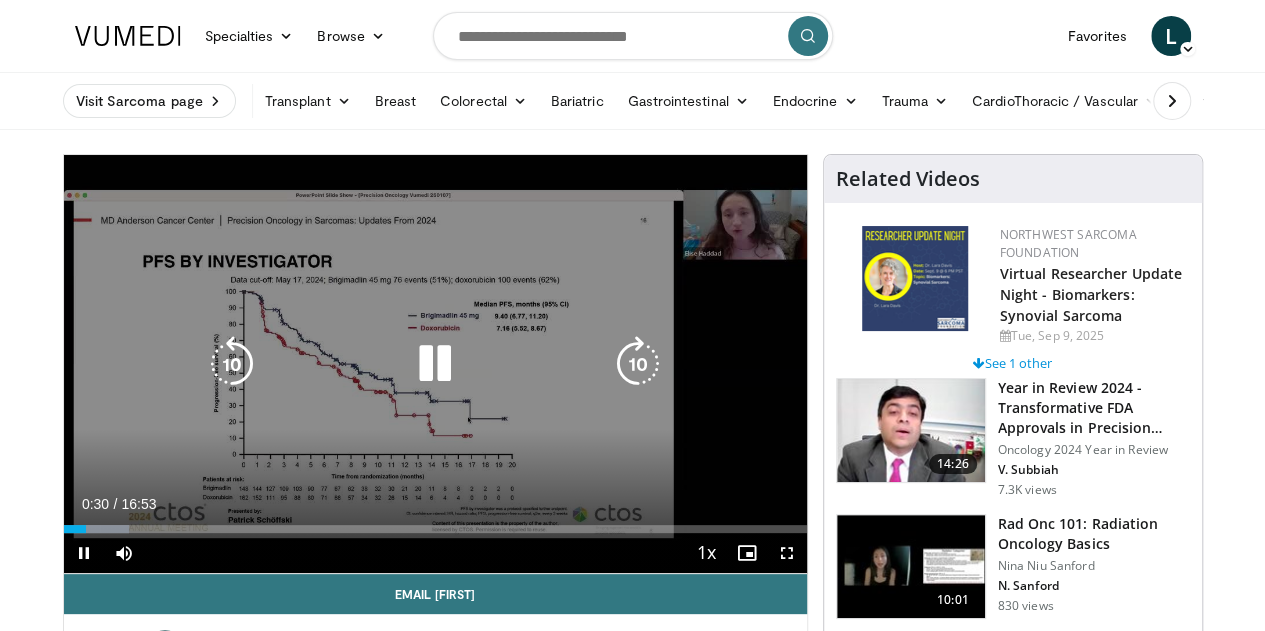click at bounding box center [435, 364] 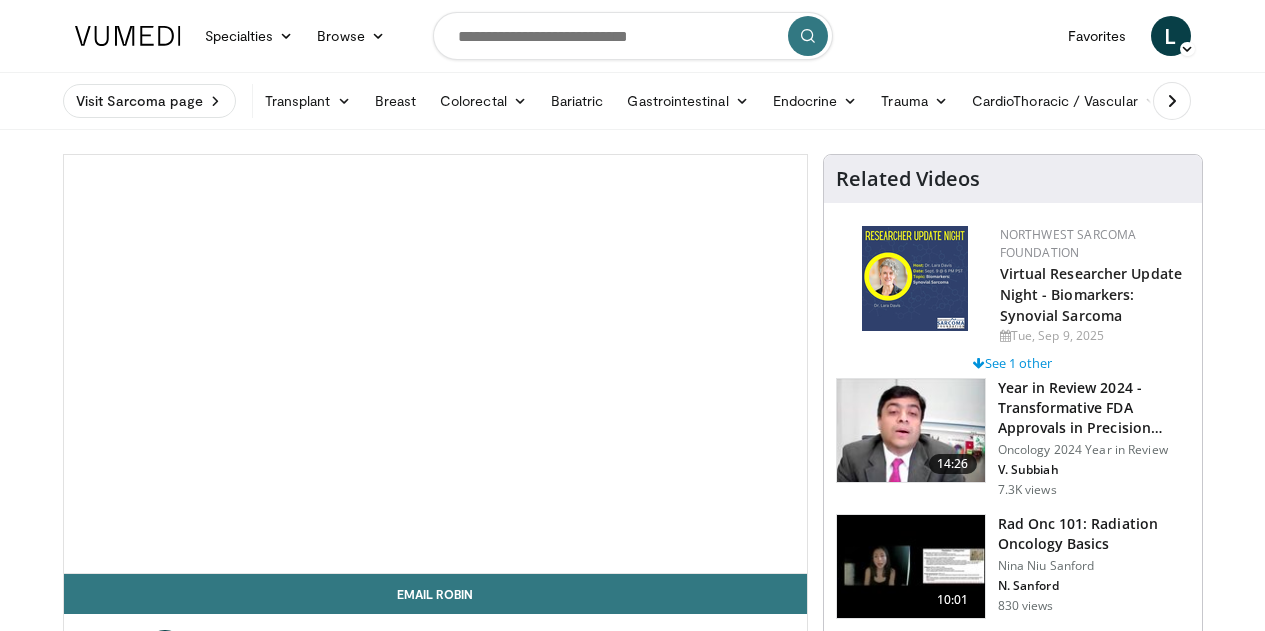 scroll, scrollTop: 0, scrollLeft: 0, axis: both 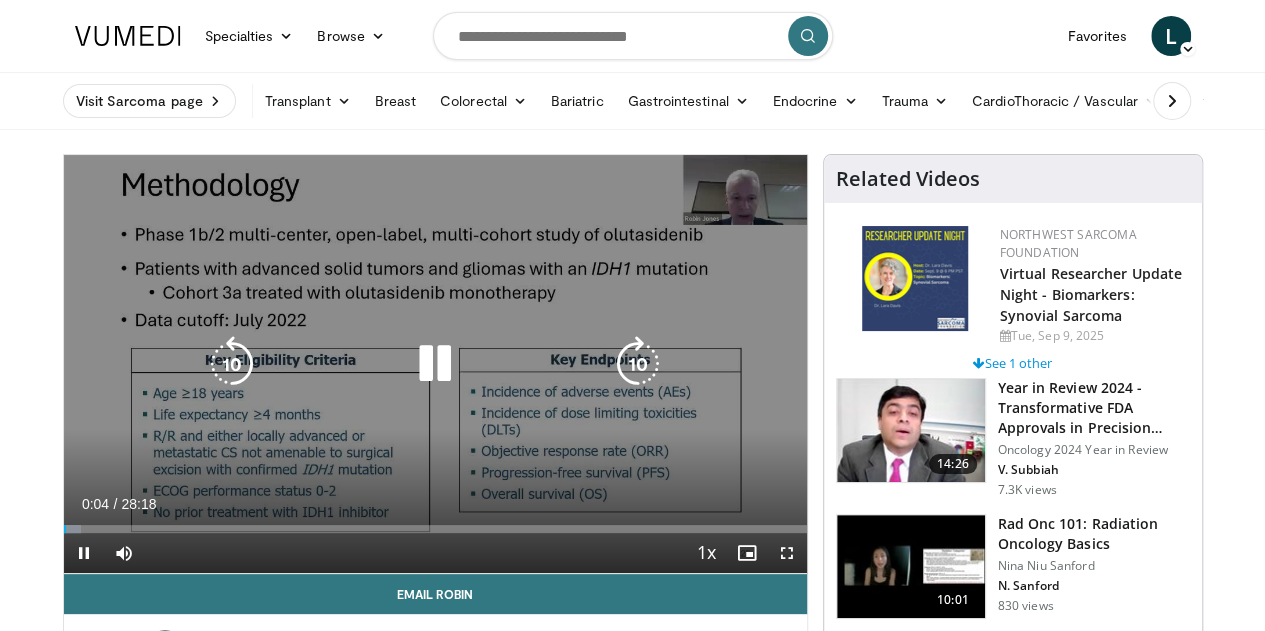 click at bounding box center [435, 364] 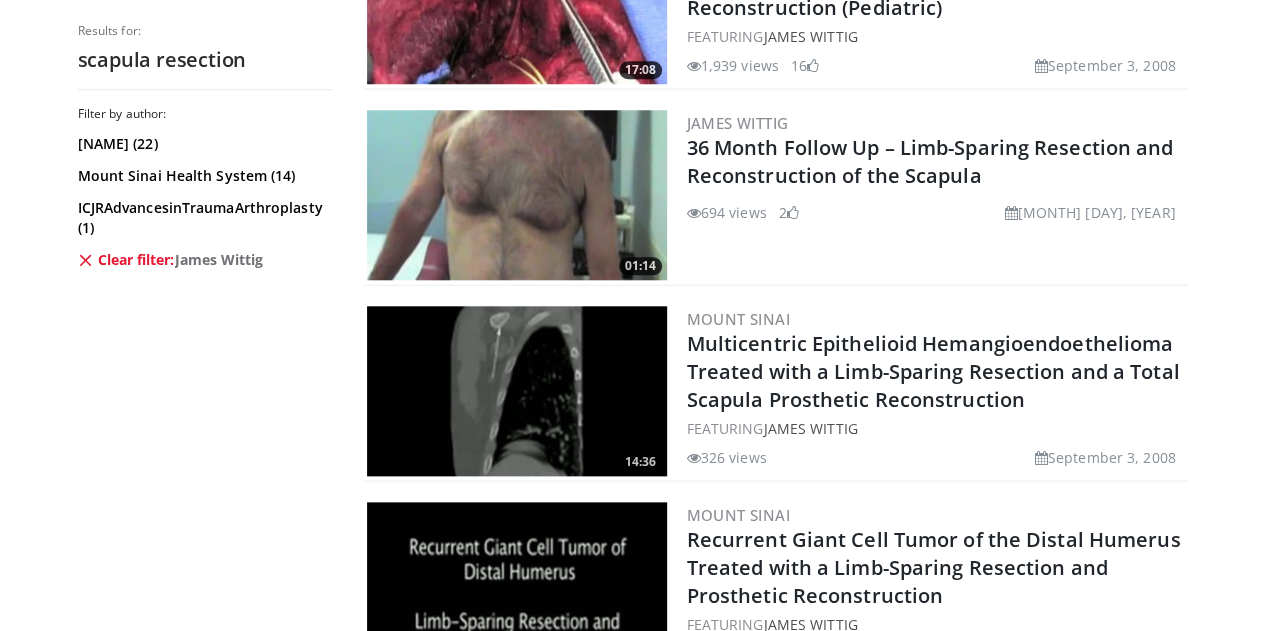 scroll, scrollTop: 200, scrollLeft: 0, axis: vertical 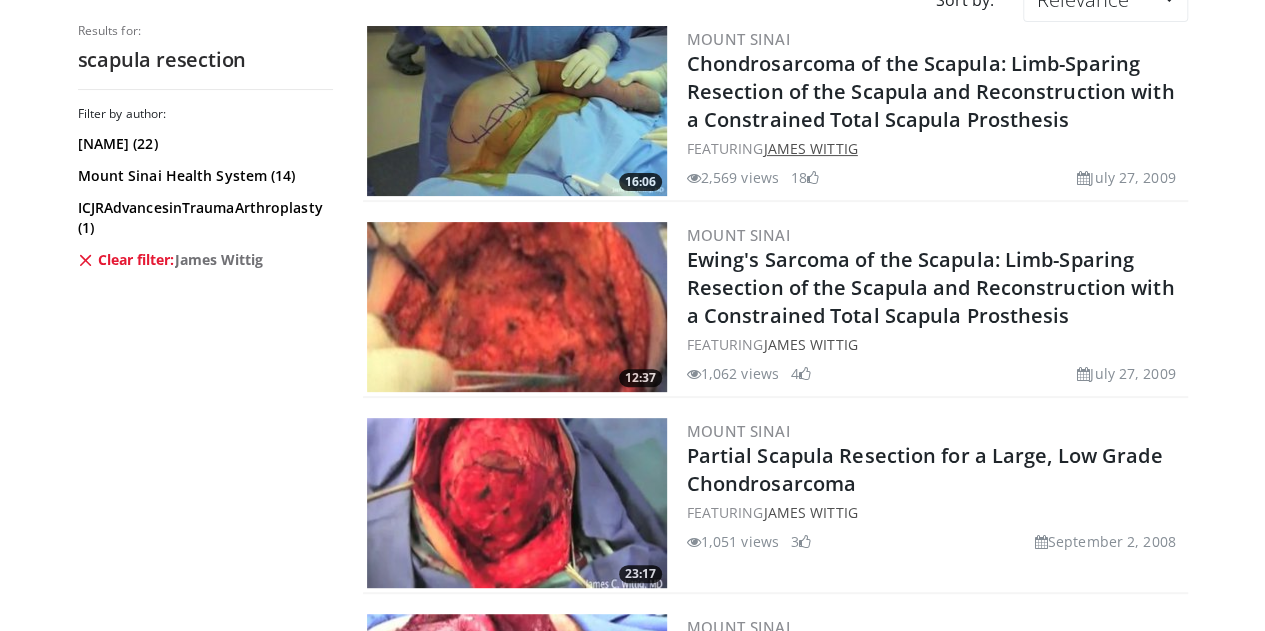 click on "James Wittig" at bounding box center [810, 148] 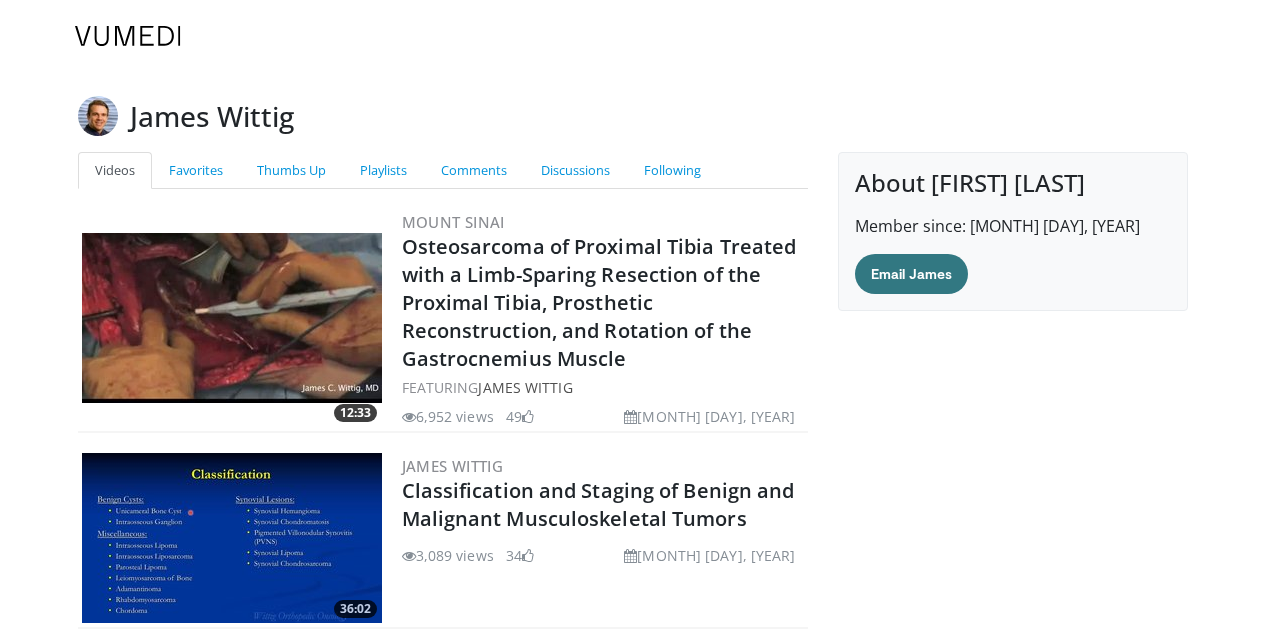 scroll, scrollTop: 0, scrollLeft: 0, axis: both 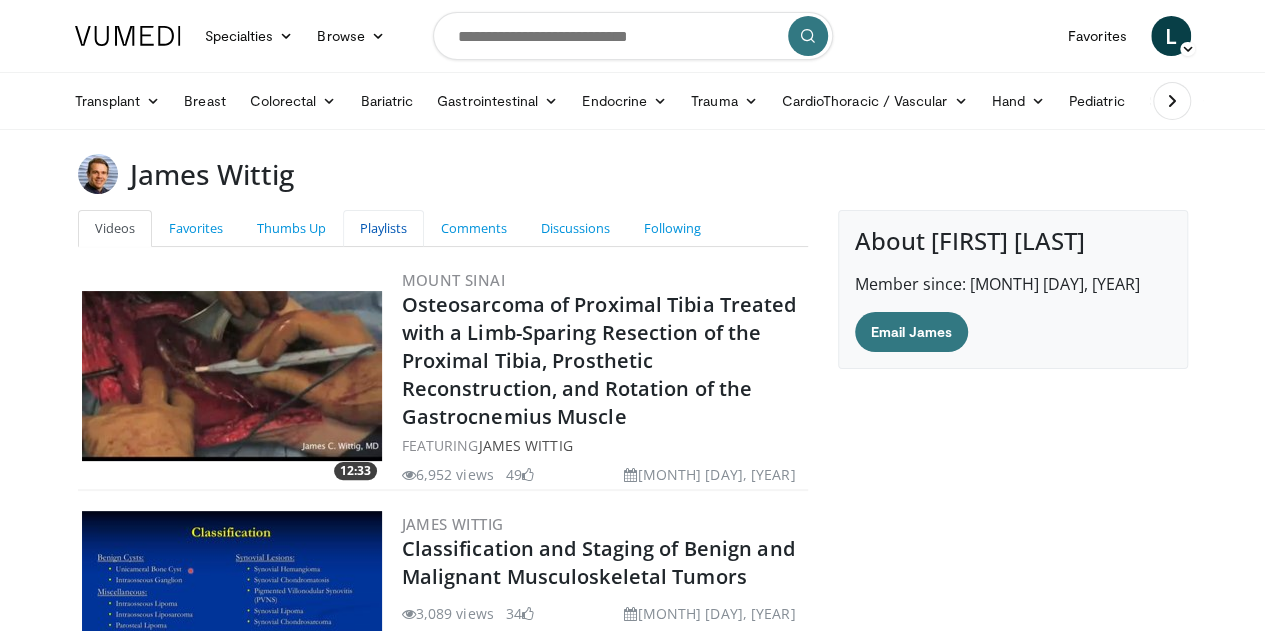 click on "Playlists" at bounding box center (383, 228) 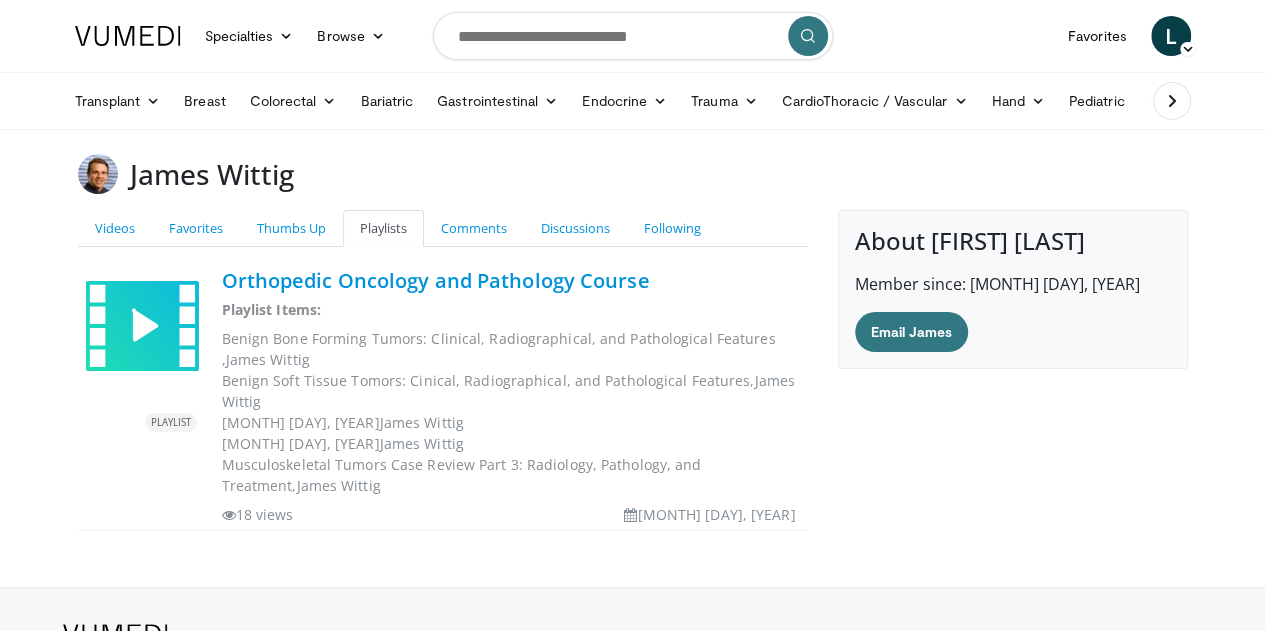 click on "Orthopedic Oncology and Pathology Course" at bounding box center [436, 280] 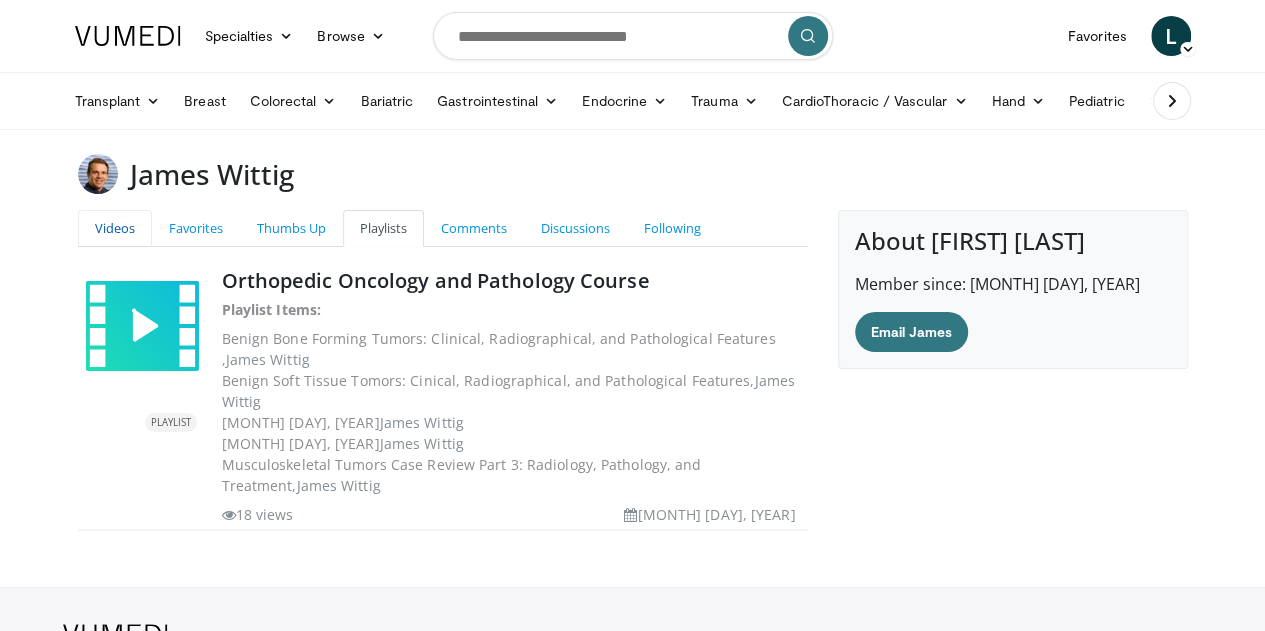 click on "Videos" at bounding box center (115, 228) 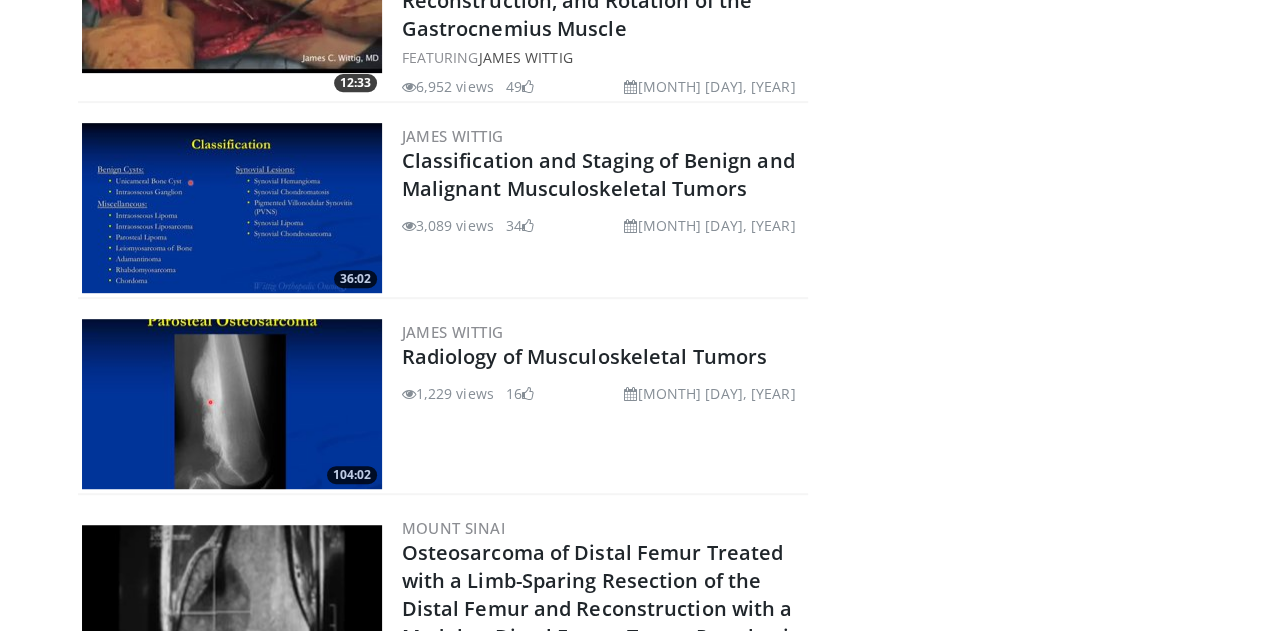 scroll, scrollTop: 0, scrollLeft: 0, axis: both 